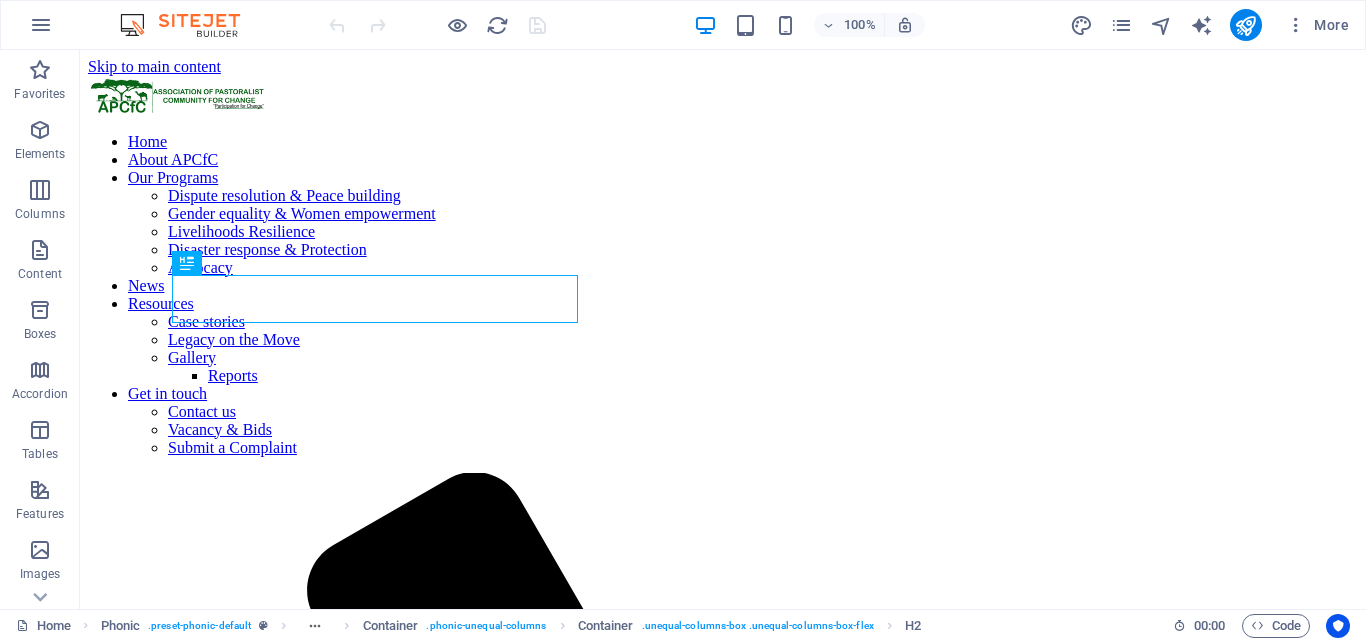 scroll, scrollTop: 0, scrollLeft: 0, axis: both 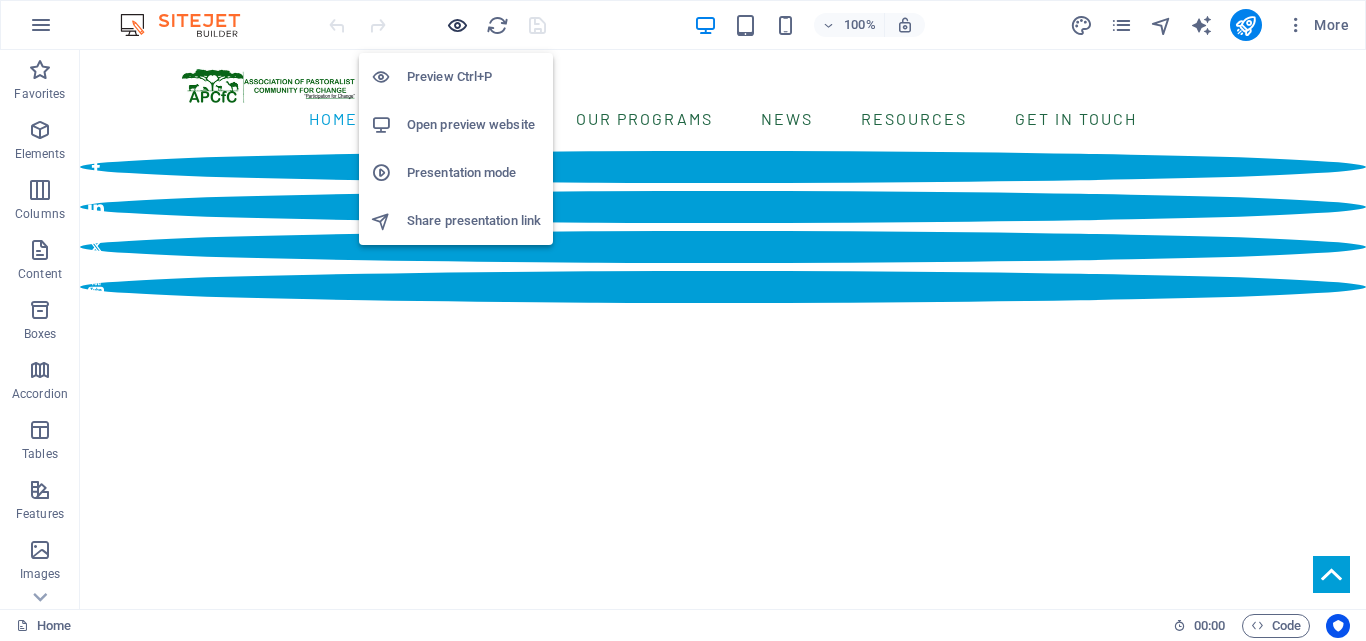 click at bounding box center [457, 25] 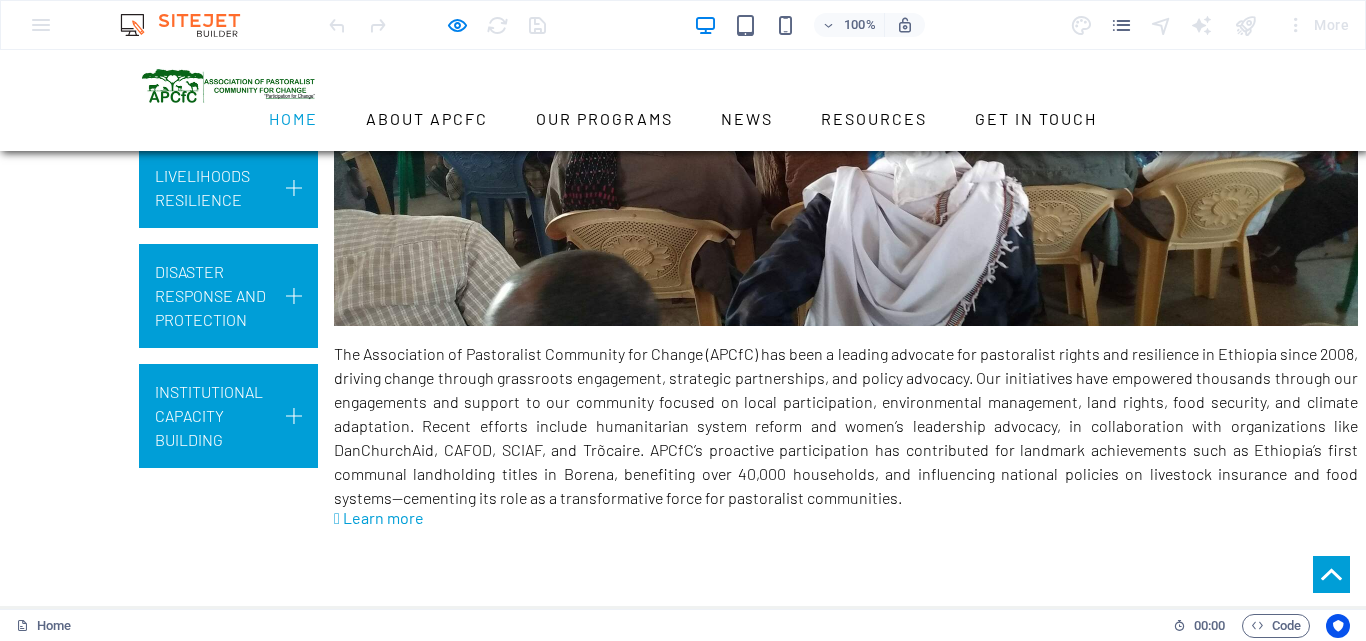 scroll, scrollTop: 3200, scrollLeft: 0, axis: vertical 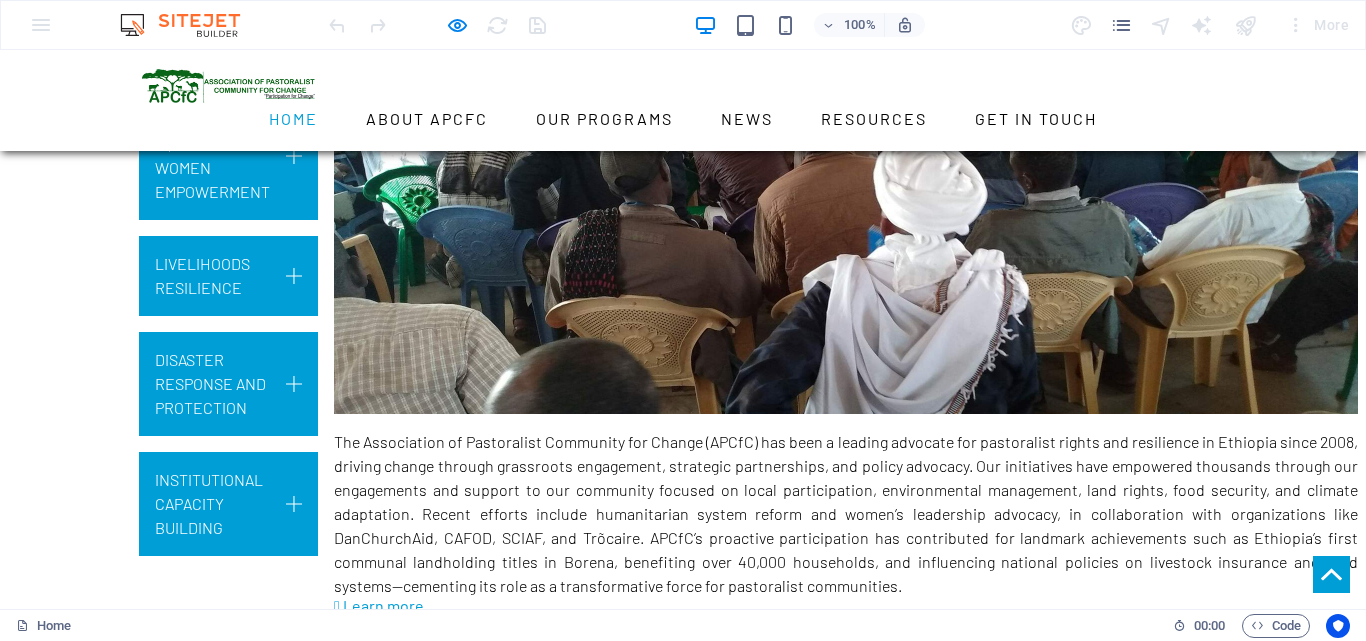 click on "Home About APCfC Our Programs Dispute resolution & Peace building Gender equality & Women empowerment Livelihoods Resilience Disaster response & Protection Advocacy News Resources Case stories Legacy on the Move Gallery Reports Get in touch Contact us Vacancy & Bids Submit a Complaint" at bounding box center [683, 100] 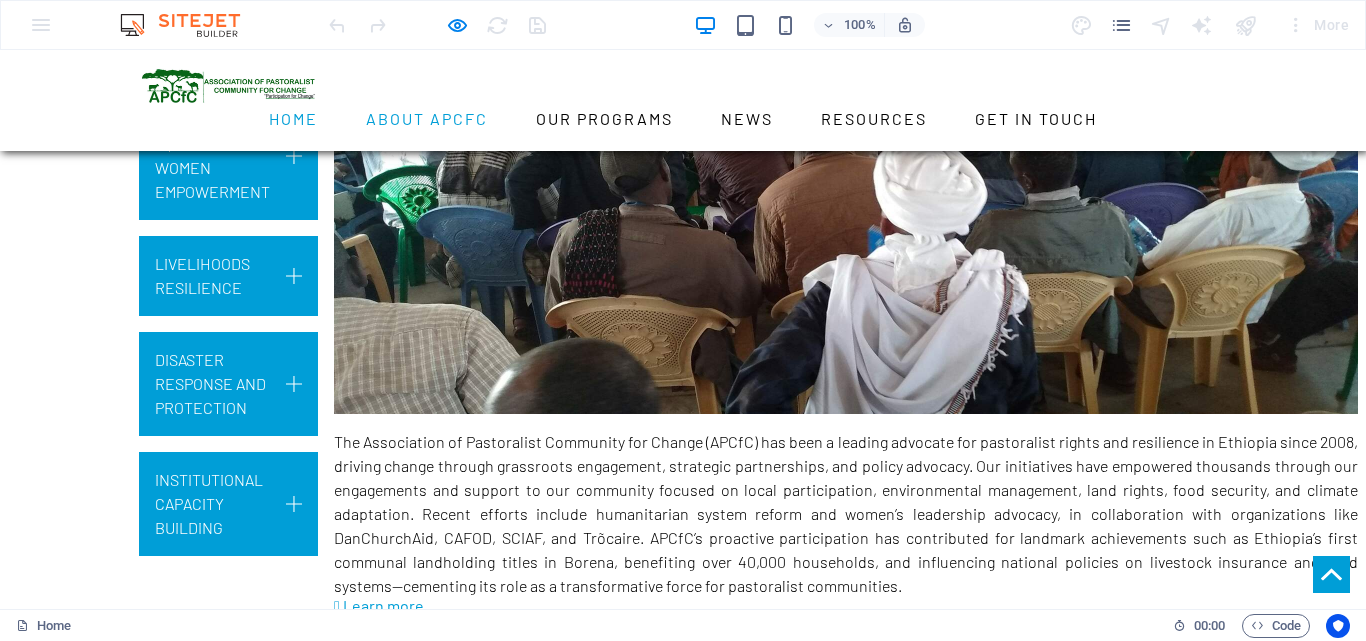 click on "About APCfC" at bounding box center (427, 119) 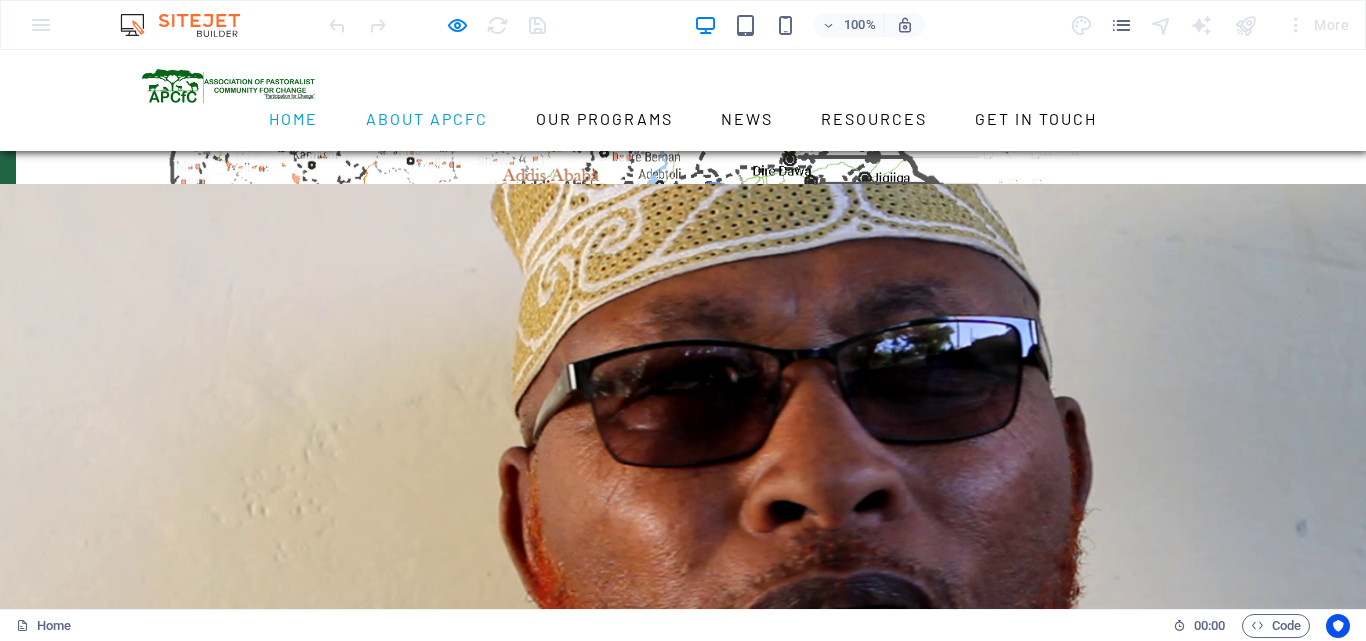 scroll, scrollTop: 0, scrollLeft: 0, axis: both 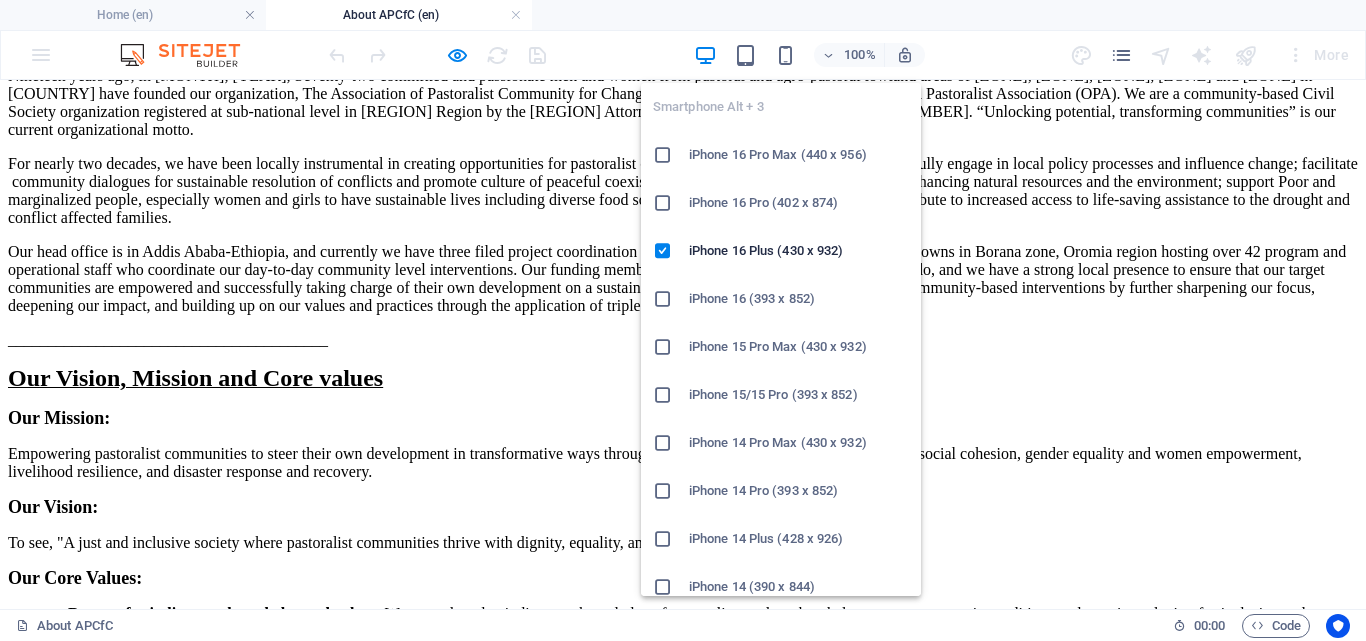 click on "Smartphone Alt + 3 iPhone 16 Pro Max (440 x 956) iPhone 16 Pro (402 x 874) iPhone 16 Plus (430 x 932) iPhone 16 (393 x 852) iPhone 15 Pro Max (430 x 932) iPhone 15/15 Pro (393 x 852) iPhone 14 Pro Max (430 x 932) iPhone 14 Pro (393 x 852) iPhone 14 Plus (428 x 926) iPhone 14 (390 x 844) iPhone 13 Pro Max (428 x 926) iPhone 13/13 Pro (390 x 844) iPhone 13 Mini (375 x 812) iPhone SE (2nd gen) (375 x 667) Galaxy S22/S23/S24 Ultra (384 x 824) Galaxy S22/S23/S24 Plus (384 x 832) Galaxy S22/S23/S24 (360 x 780) Galaxy S21 Ultra/Plus (384 x 854) Galaxy S21 (360 x 800) Galaxy S20 FE (412 x 914) Galaxy A32 (412 x 915) Pixel 9 Pro XL (428 x 926) Pixel 9/9 Pro (412 x 915) Pixel 8/8 Pro (412 x 732) Pixel 7/7 Pro (412 x 915) Pixel 6/6 Pro (412 x 915) Huawei P60 Pro (412 x 915) Huawei Mate 50 Pro (412 x 932) Huawei P50 Pro (412 x 915) Xiaomi 13 Pro (412 x 915) Xiaomi 12 Pro (412 x 915) Xiaomi Redmi Note 12 Pro (412 x 915)" at bounding box center (781, 875) 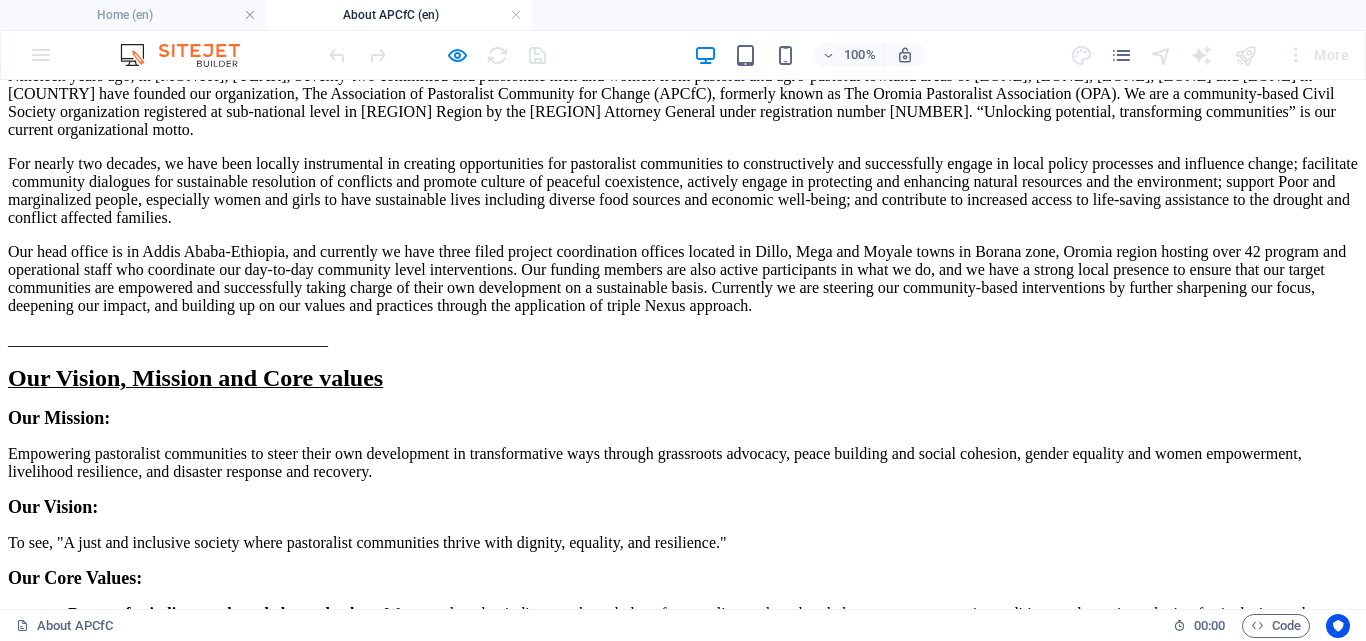 drag, startPoint x: 608, startPoint y: 108, endPoint x: 652, endPoint y: 104, distance: 44.181442 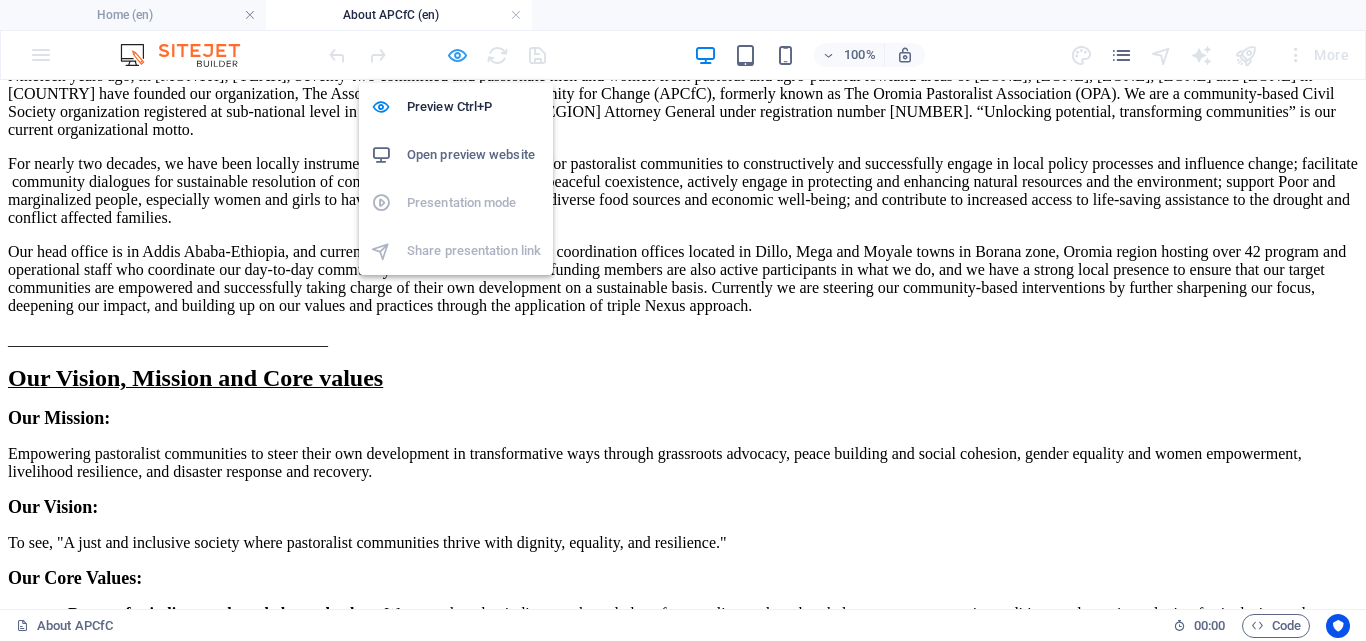 click at bounding box center [457, 55] 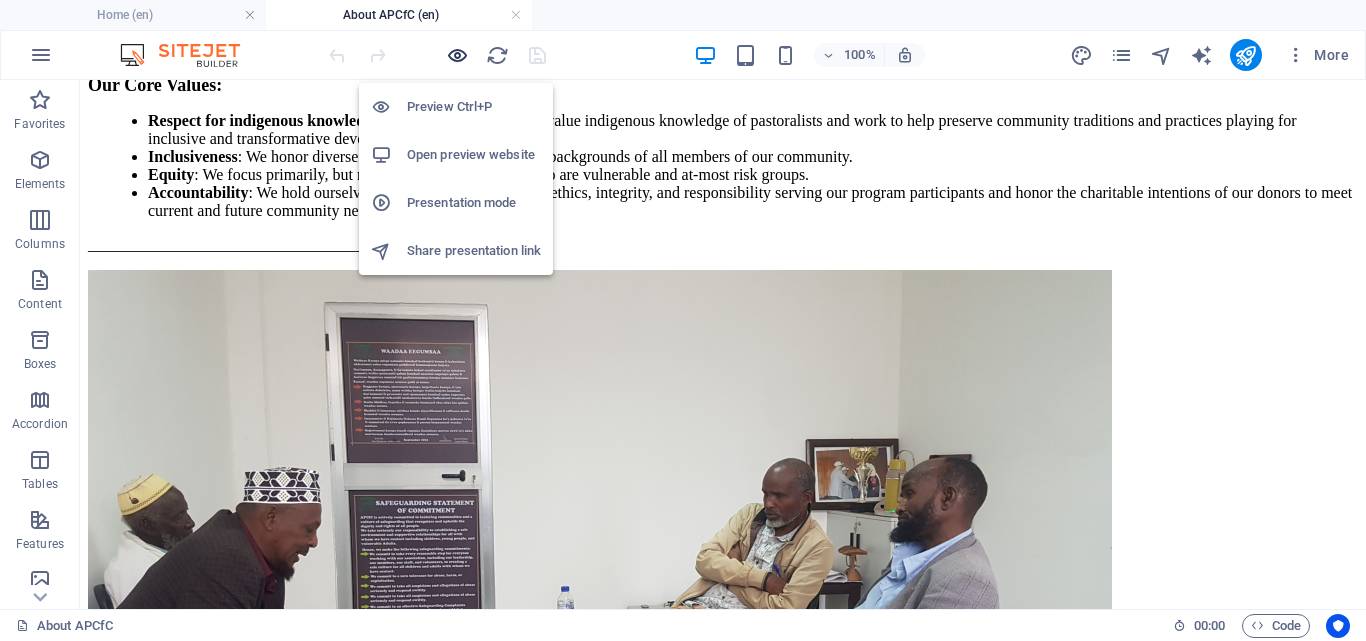 click at bounding box center (457, 55) 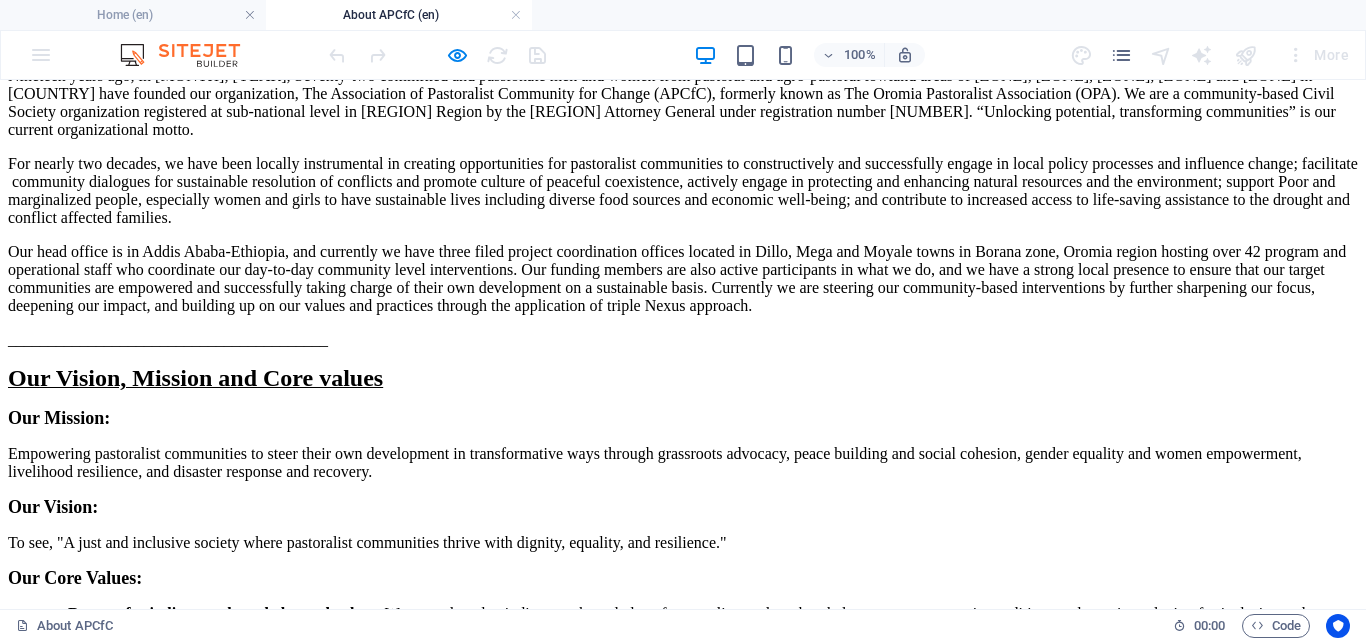 click on "Our Programs" at bounding box center [93, -9294] 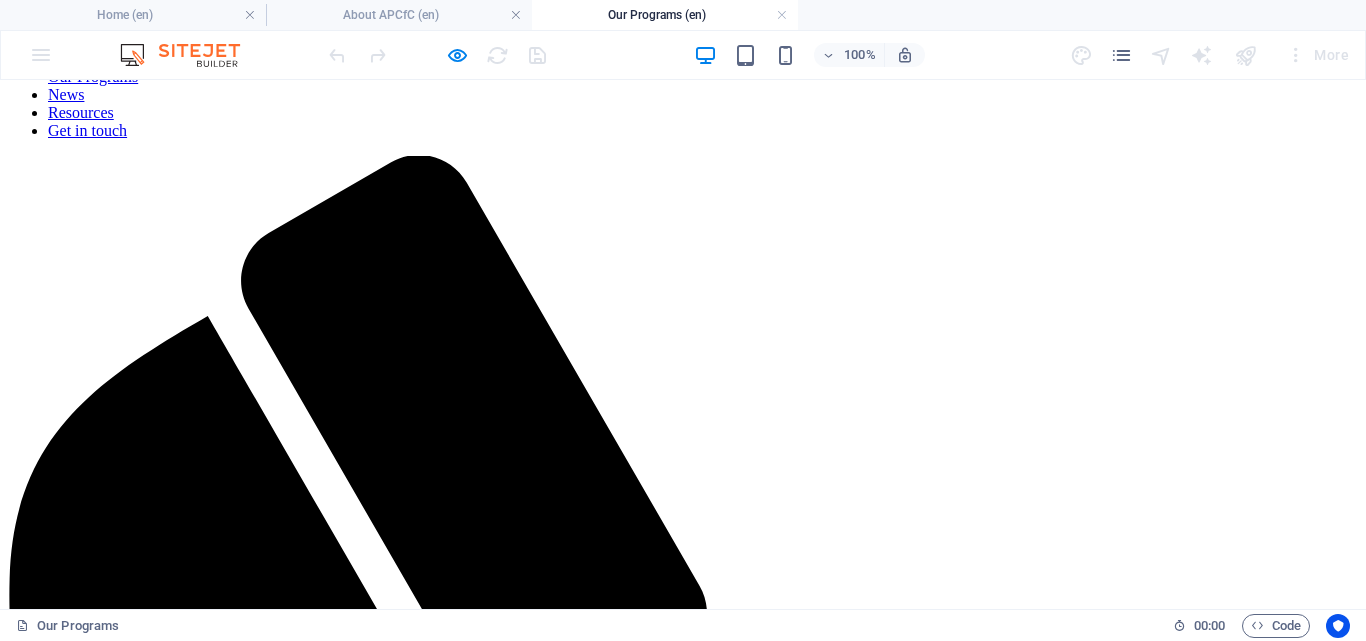 scroll, scrollTop: 0, scrollLeft: 0, axis: both 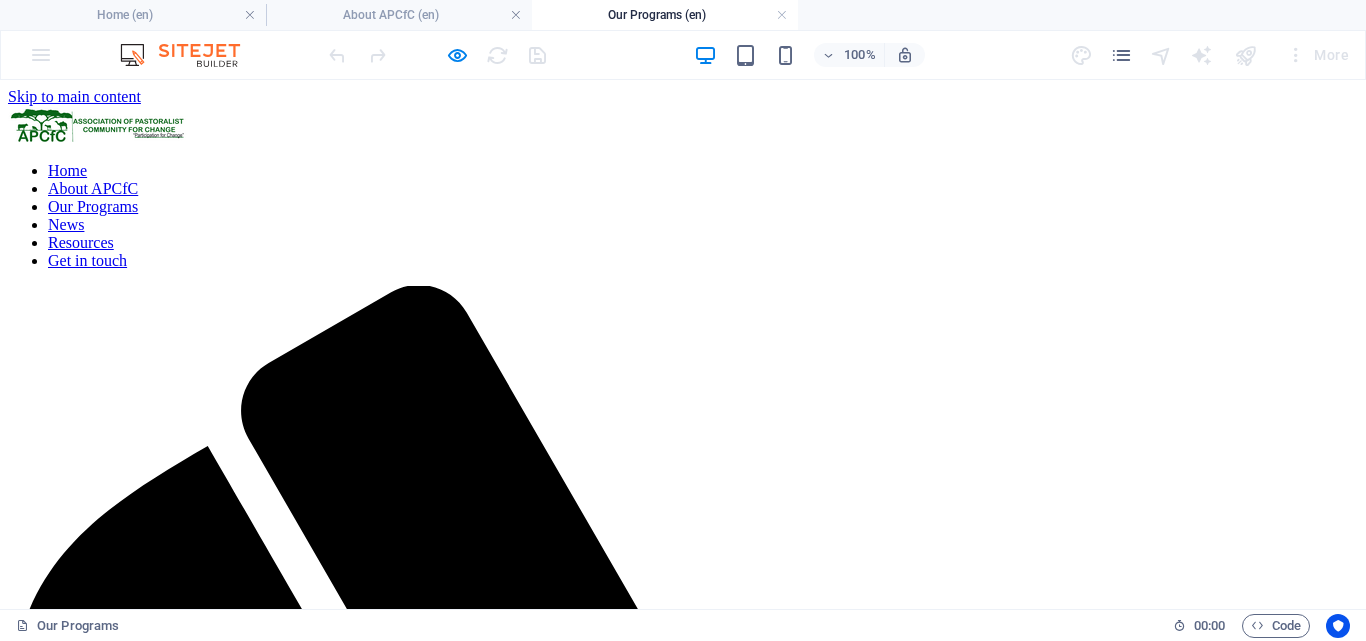 drag, startPoint x: 145, startPoint y: 242, endPoint x: 201, endPoint y: 345, distance: 117.239075 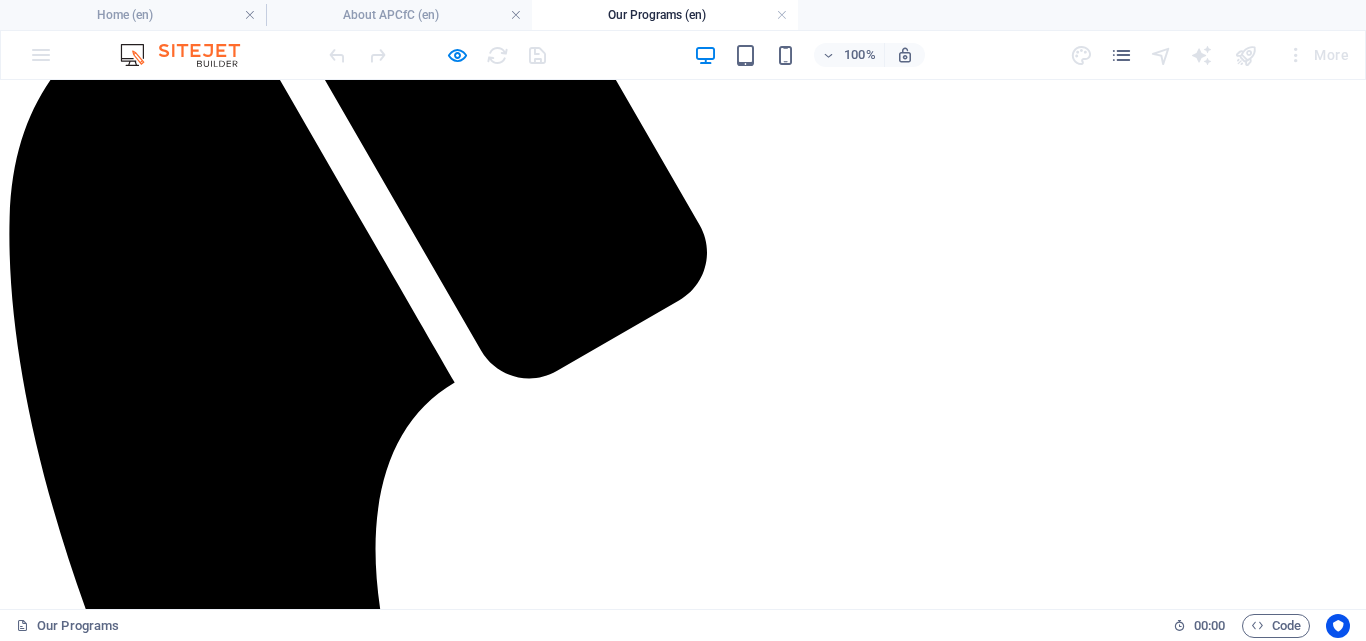 scroll, scrollTop: 500, scrollLeft: 0, axis: vertical 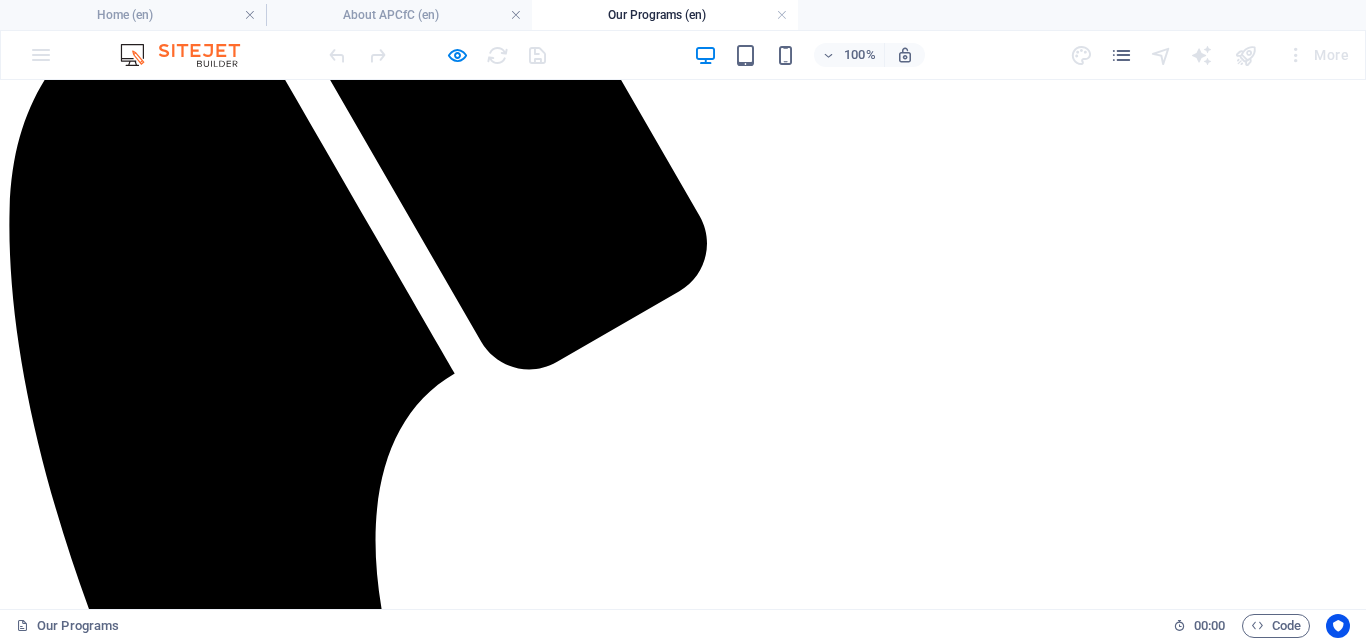 drag, startPoint x: 356, startPoint y: 285, endPoint x: 408, endPoint y: 353, distance: 85.60374 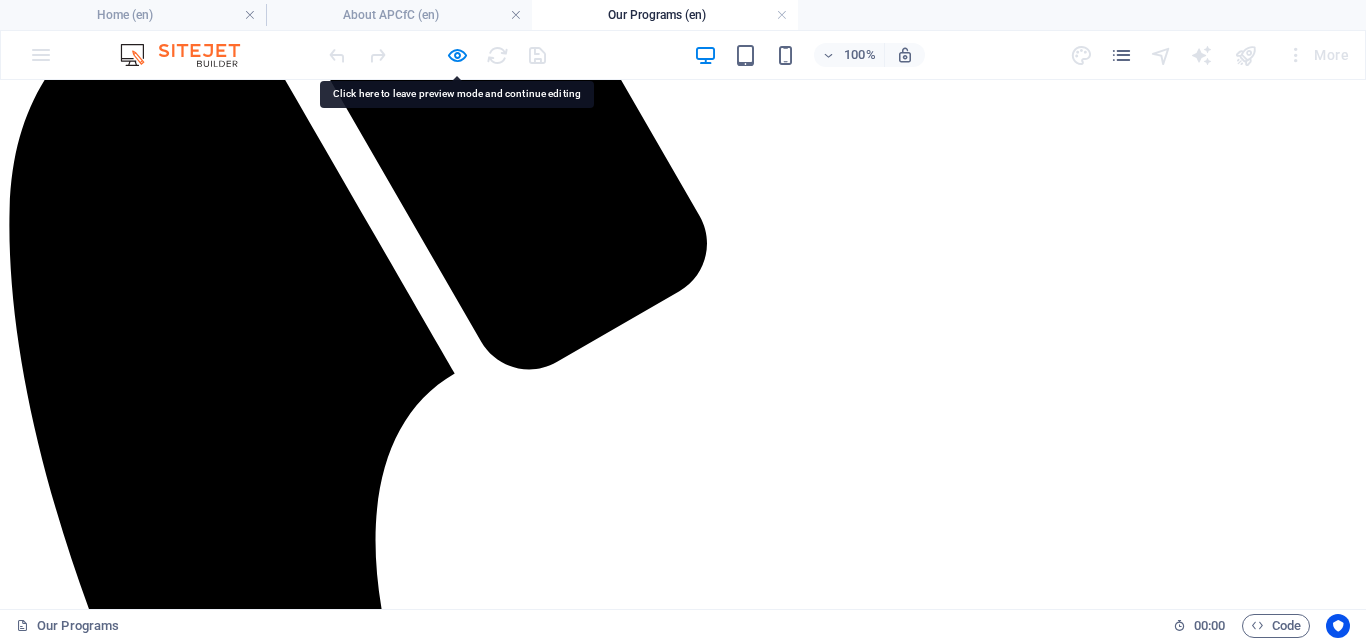 drag, startPoint x: 337, startPoint y: 302, endPoint x: 288, endPoint y: 306, distance: 49.162994 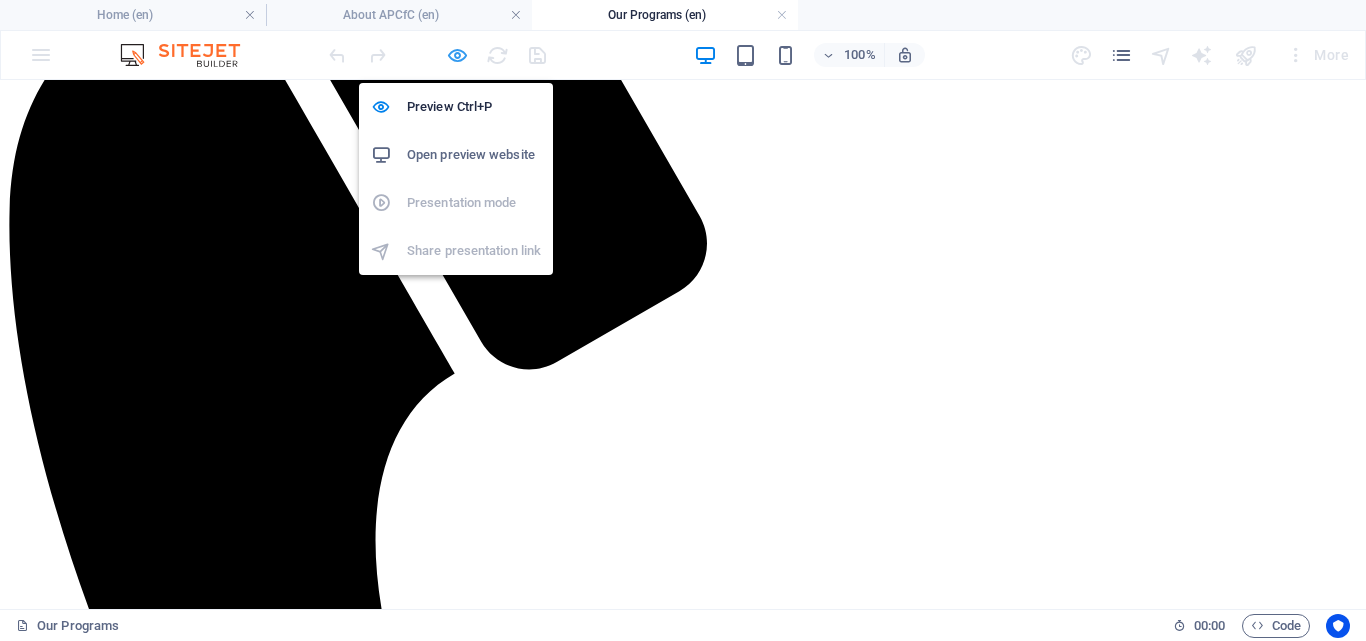 click at bounding box center (437, 55) 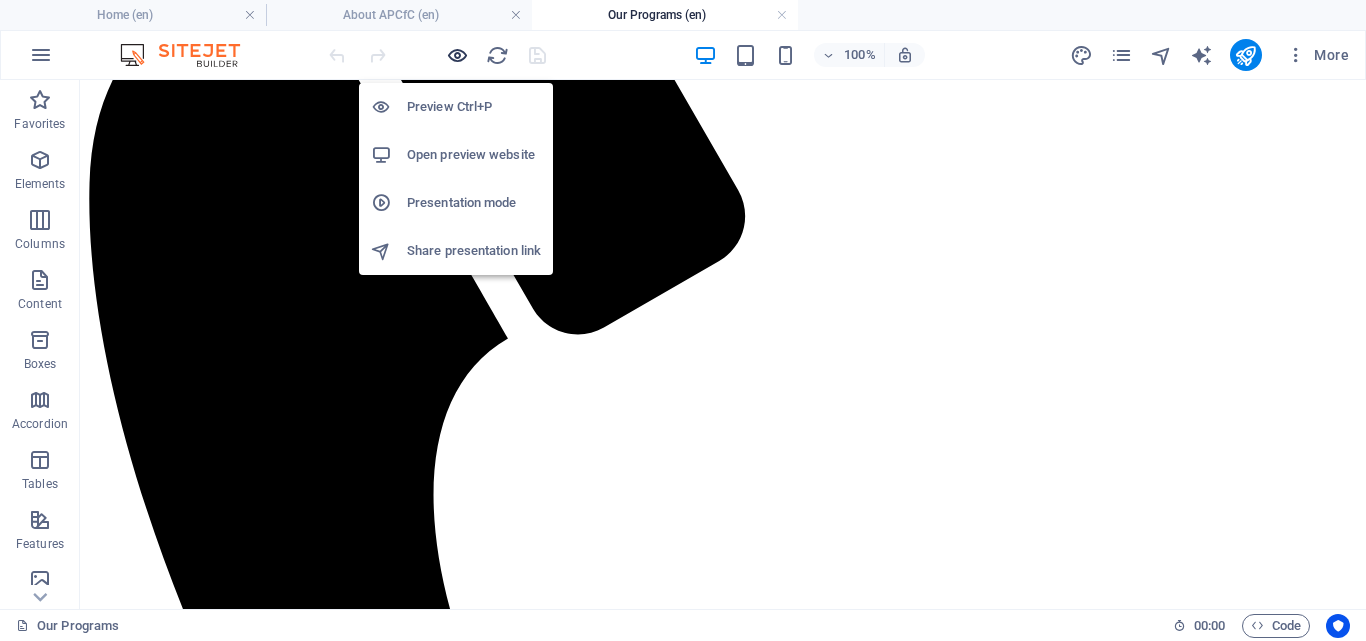 click at bounding box center [457, 55] 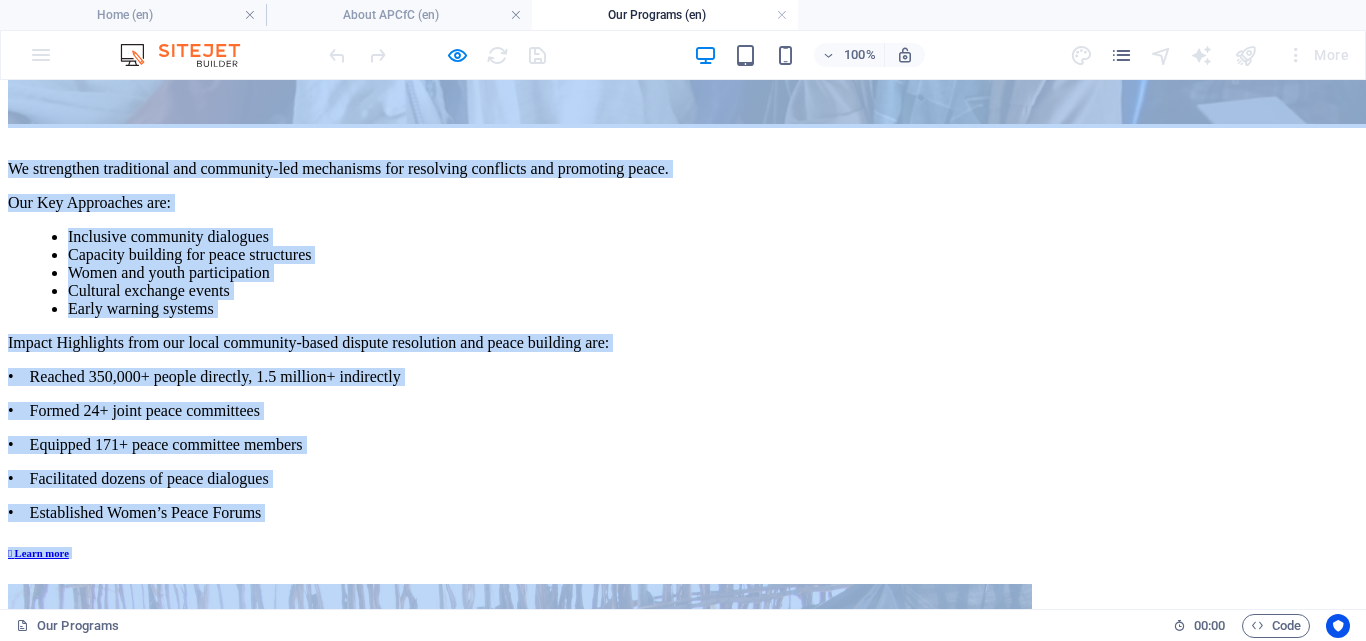 scroll, scrollTop: 5256, scrollLeft: 0, axis: vertical 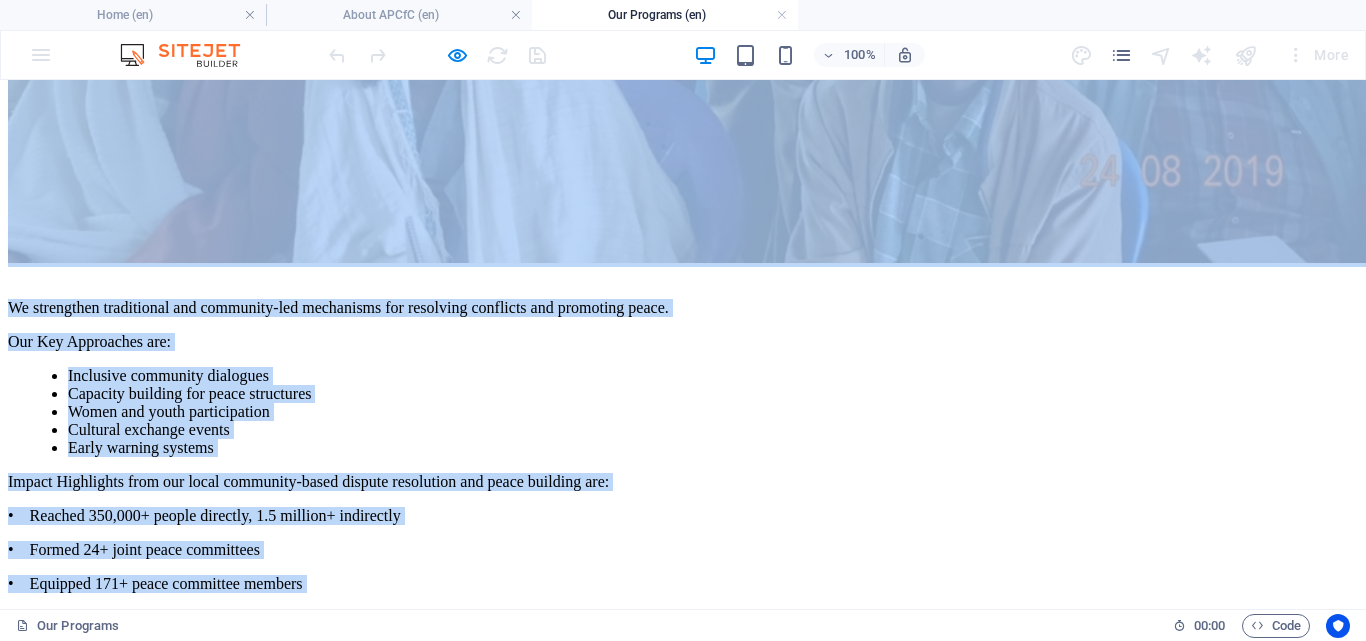 drag, startPoint x: 354, startPoint y: 293, endPoint x: 548, endPoint y: 523, distance: 300.892 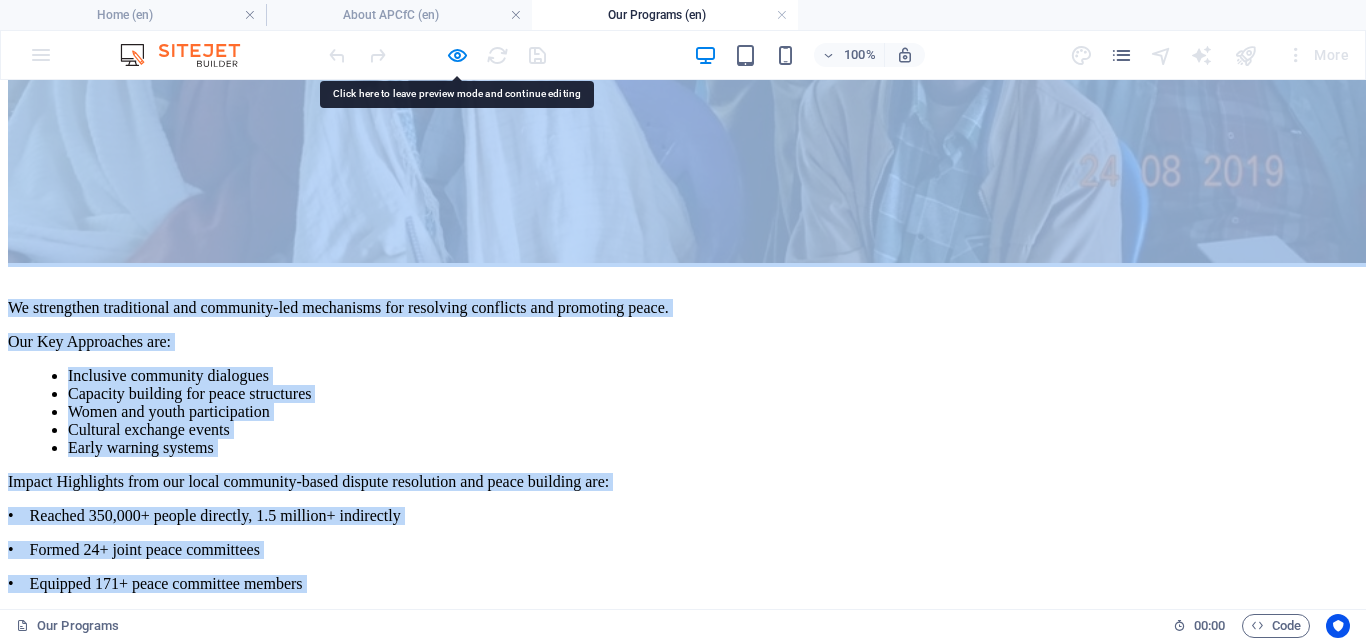 copy on "LOReM’i Dolorsitamet Conse: A Elitseddo-Eiusmo Tempori Ut LABoR, etd magnaaliquae admin ven quisno exer ullamc labori ni ali exeac consequat, duisauteiru, inr voluptat velit es cil fugiatnulla pariaturexc si occae. Cupid non proidentsuntc qu 0319, off deserunt molli anim ides laboru pe unde omnisist natuserrorv acc doloremq laudantiumto rema eaquei qua abilloi. Veri quasiar bea vi dictaexpli ne enimi qui volupt, aspe autoditf co mag dolores eos rationeseq ne neq porroqui dol. Adipi 5: Numquameiusm Tempo (7220–6663) In mag quaer etia minus, SOLuT nobiseligend optiocumq ni impeditq pla facerepos-assum repellenduste aut quibusd officiisde. Reru neces saepeev volu rep recusa itaq ea hict: Sapientedelectu rei Voluptati: Maioresalia perferendis dol aspe repe minimnost ex ullamcor suscipitlab aliquid. Commodico quidmaxim molli moles haru quide reru facilis exped disti, namlibe te c solu no eligendiopt cumqueni imp minusquo. Maximep Facer Possimuso: Lore ipsumdolo sitamet cons adipisc el seddo eiusmo te inc ut lab..." 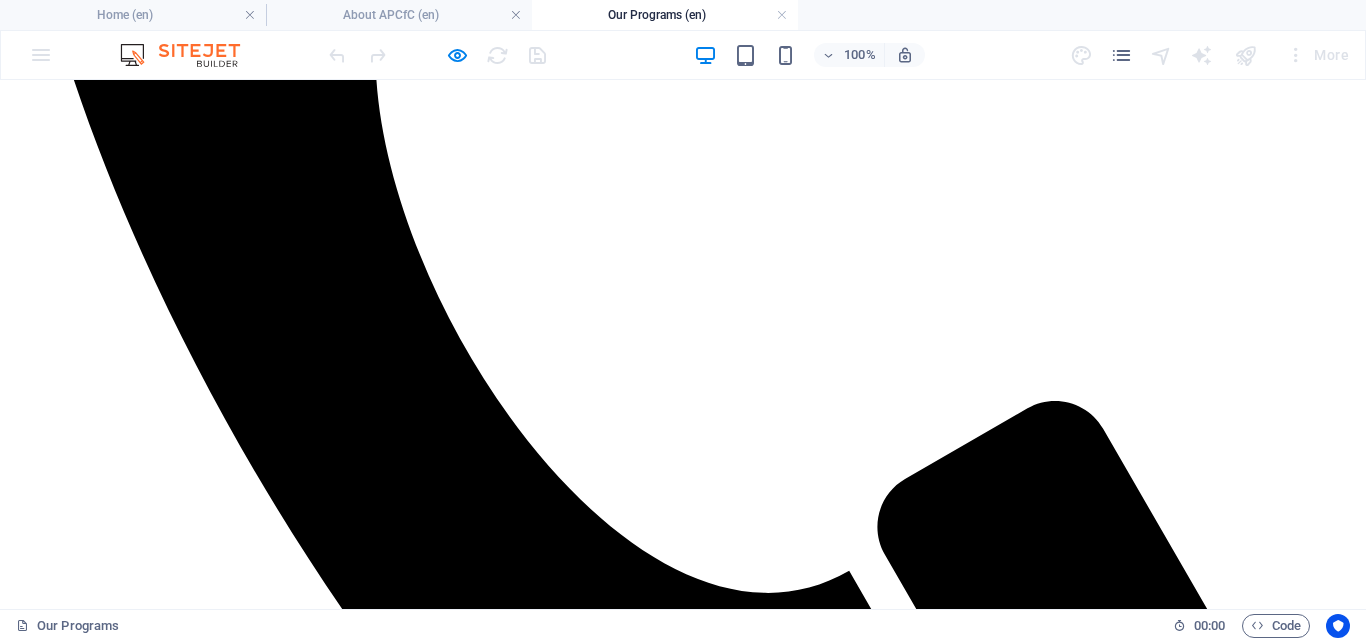 scroll, scrollTop: 756, scrollLeft: 0, axis: vertical 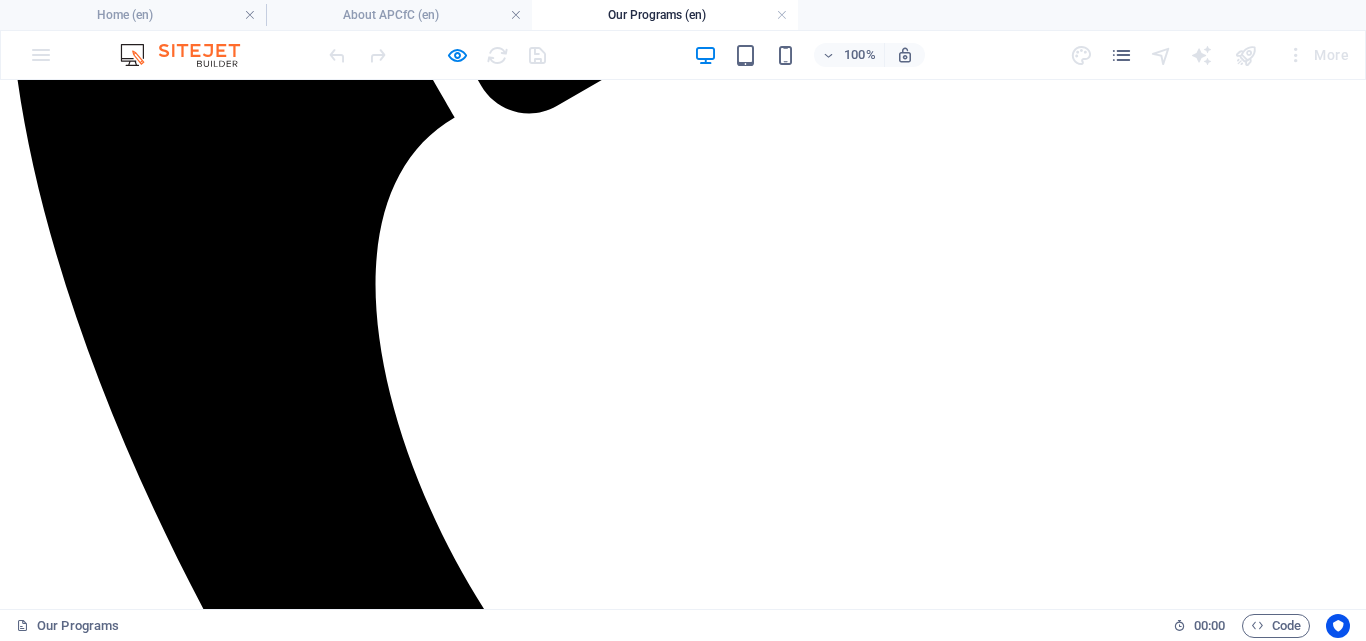 click on "APCfC’s Programmatic Focus: A Community-Driven Journey At APCfC, our programmatic focus has always been deeply rooted in the lived realities, aspirations, and evolving needs of the pastoralist communities we serve. Since our establishment in [YEAR], our thematic areas have been shaped by both internal reflections and external developments over nearly two decades. This journey can be understood in three key phases, each building on the lessons and challenges of the previous one. Phase 1: Foundational Years ([YEAR]–[YEAR]) In our first five years, APCfC concentrated primarily on advocacy and community-based peacebuilding and dispute resolution. This focus emerged from the urgent need of time: Marginalization and Exclusion: Pastoralist communities had long been sidelined in national development agendas. Decisions affecting their lives were often made without their input, leading to a lack of appropriate policies and services. Phase 2: Expanding the Agenda ([YEAR]–[YEAR]) This shift was driven by: • • •" at bounding box center (683, 6834) 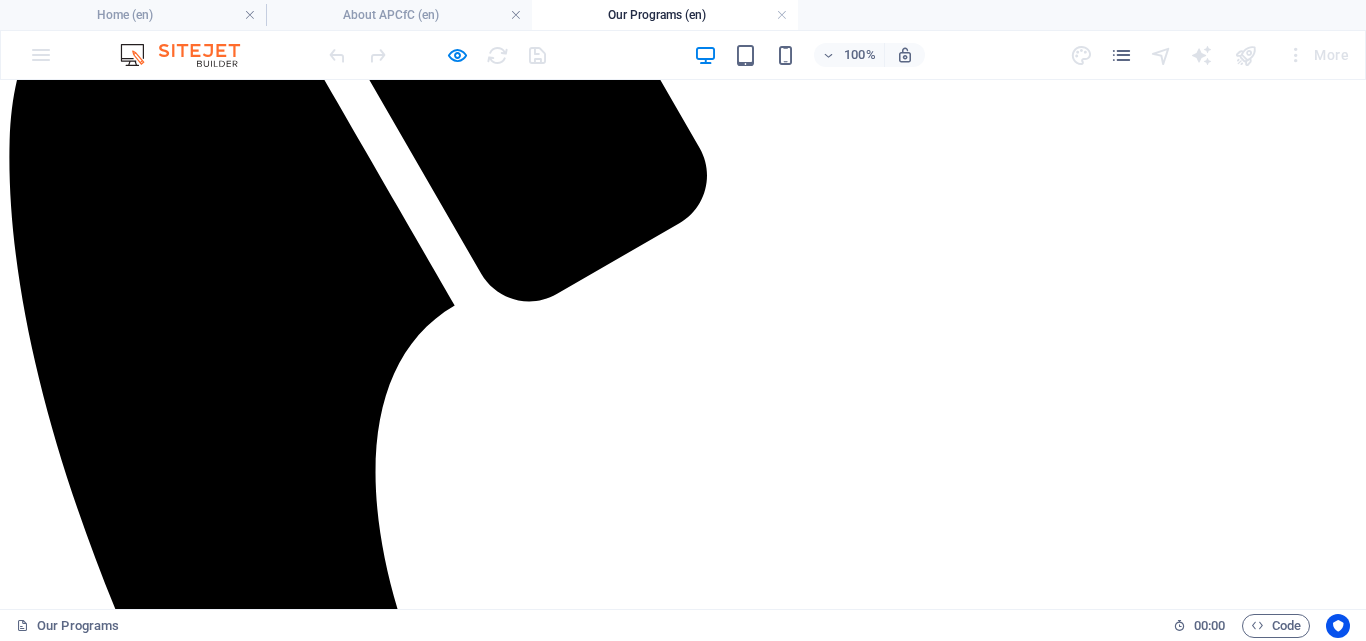 scroll, scrollTop: 556, scrollLeft: 0, axis: vertical 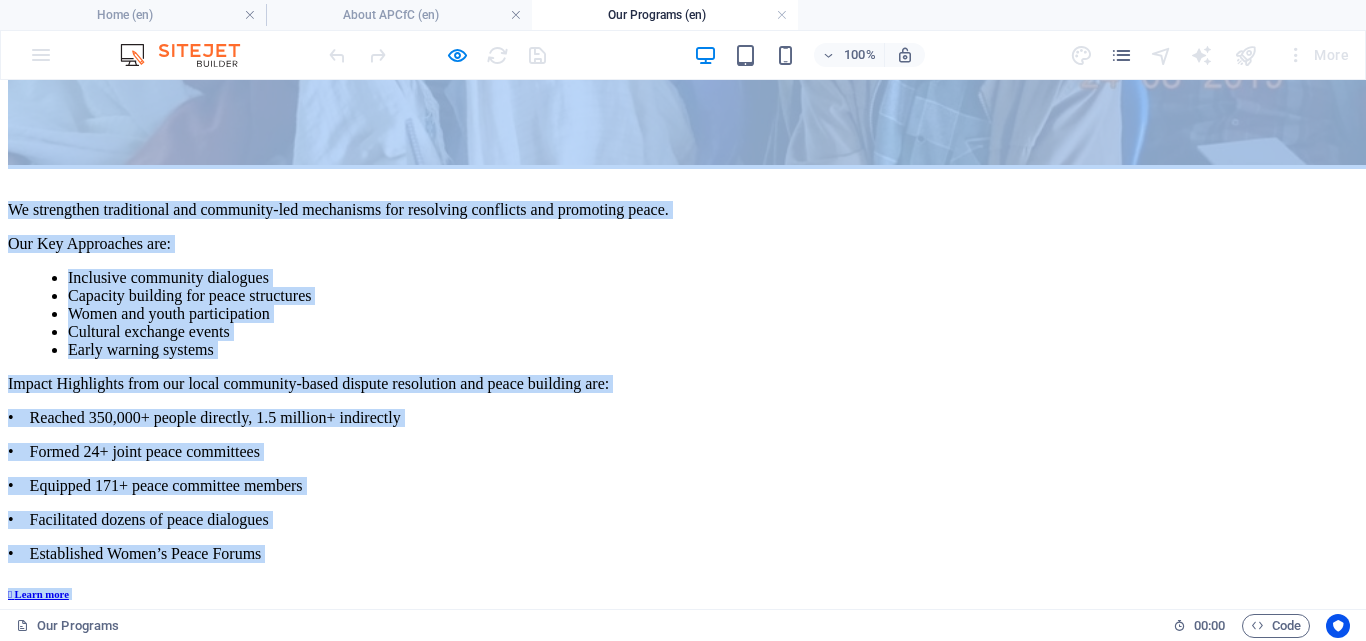 drag, startPoint x: 356, startPoint y: 237, endPoint x: 615, endPoint y: 412, distance: 312.5796 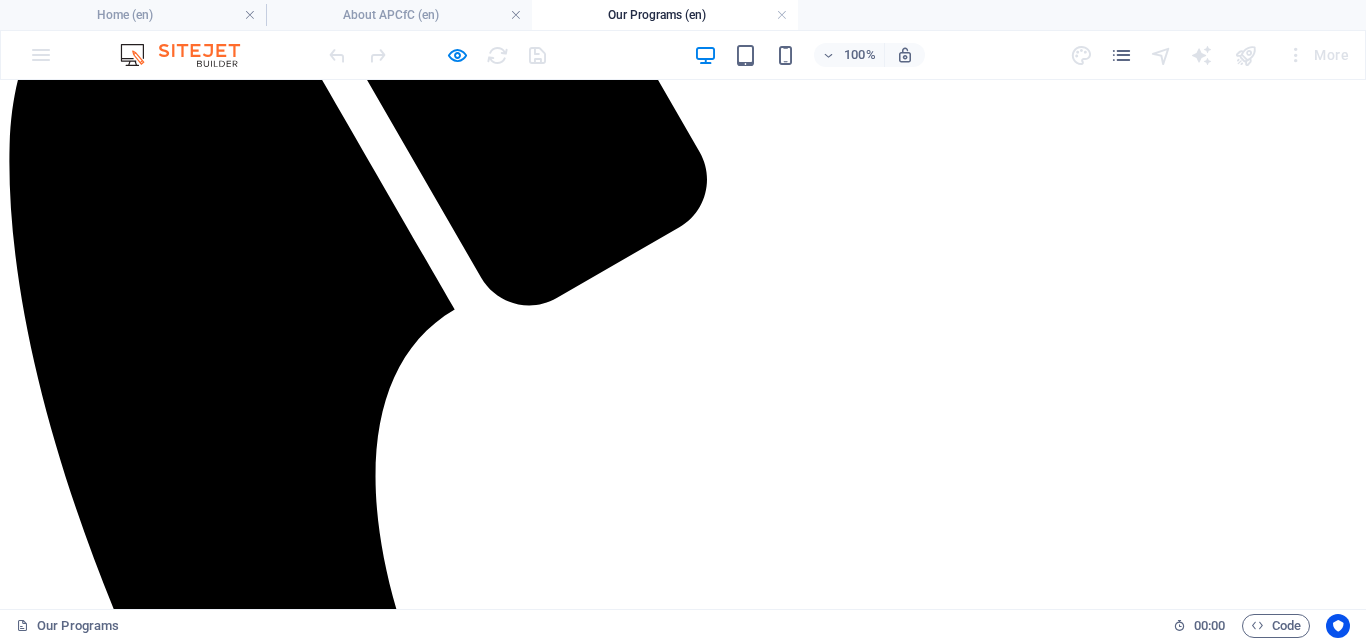 scroll, scrollTop: 254, scrollLeft: 0, axis: vertical 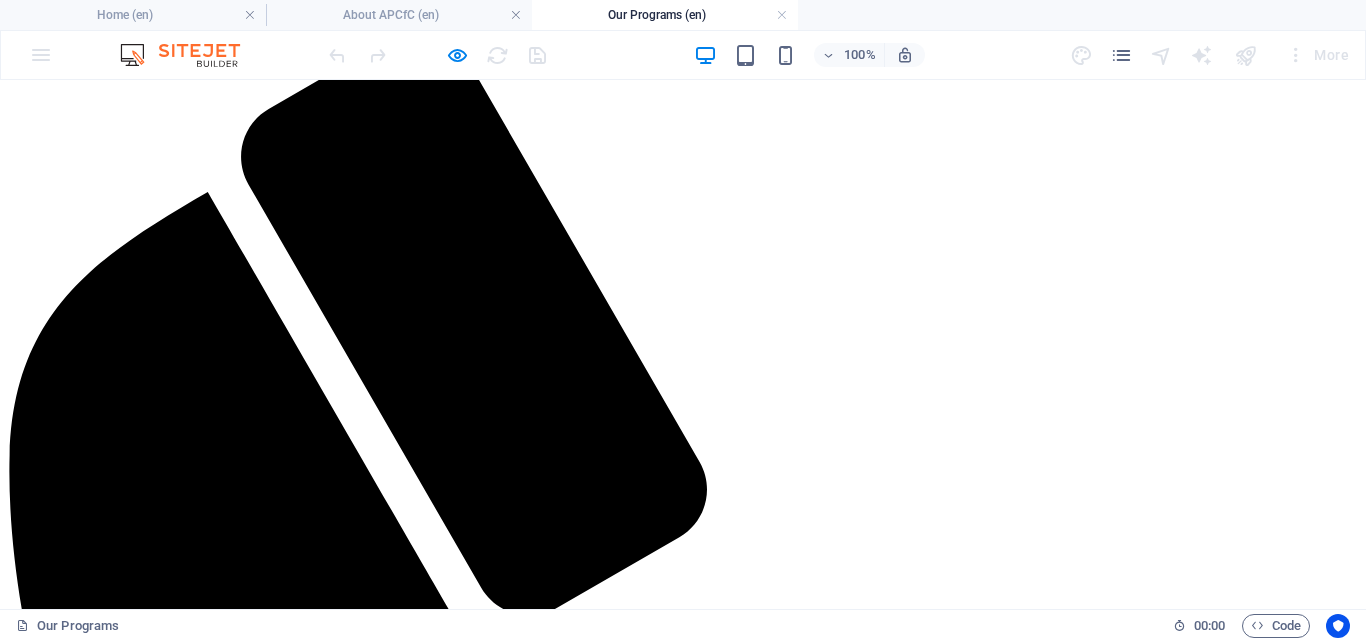 click on "APCfC’s Programmatic Focus: A Community-Driven Journey At APCfC, our programmatic focus has always been deeply rooted in the lived realities, aspirations, and evolving needs of the pastoralist communities we serve. Since our establishment in [YEAR], our thematic areas have been shaped by both internal reflections and external developments over nearly two decades. This journey can be understood in three key phases, each building on the lessons and challenges of the previous one. Phase 1: Foundational Years ([YEAR]–[YEAR]) In our first five years, APCfC concentrated primarily on advocacy and community-based peacebuilding and dispute resolution. This focus emerged from the urgent need of time: Marginalization and Exclusion: Pastoralist communities had long been sidelined in national development agendas. Decisions affecting their lives were often made without their input, leading to a lack of appropriate policies and services. Phase 2: Expanding the Agenda ([YEAR]–[YEAR]) This shift was driven by: • • •" at bounding box center [683, 7336] 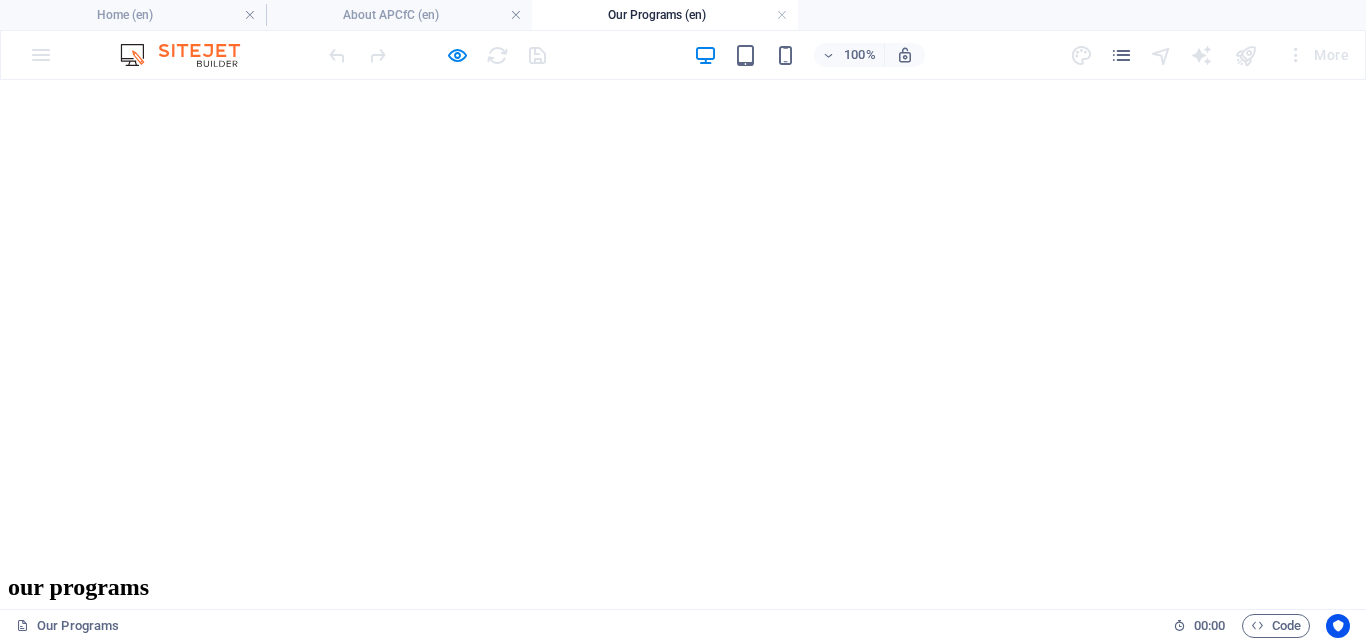scroll, scrollTop: 1954, scrollLeft: 0, axis: vertical 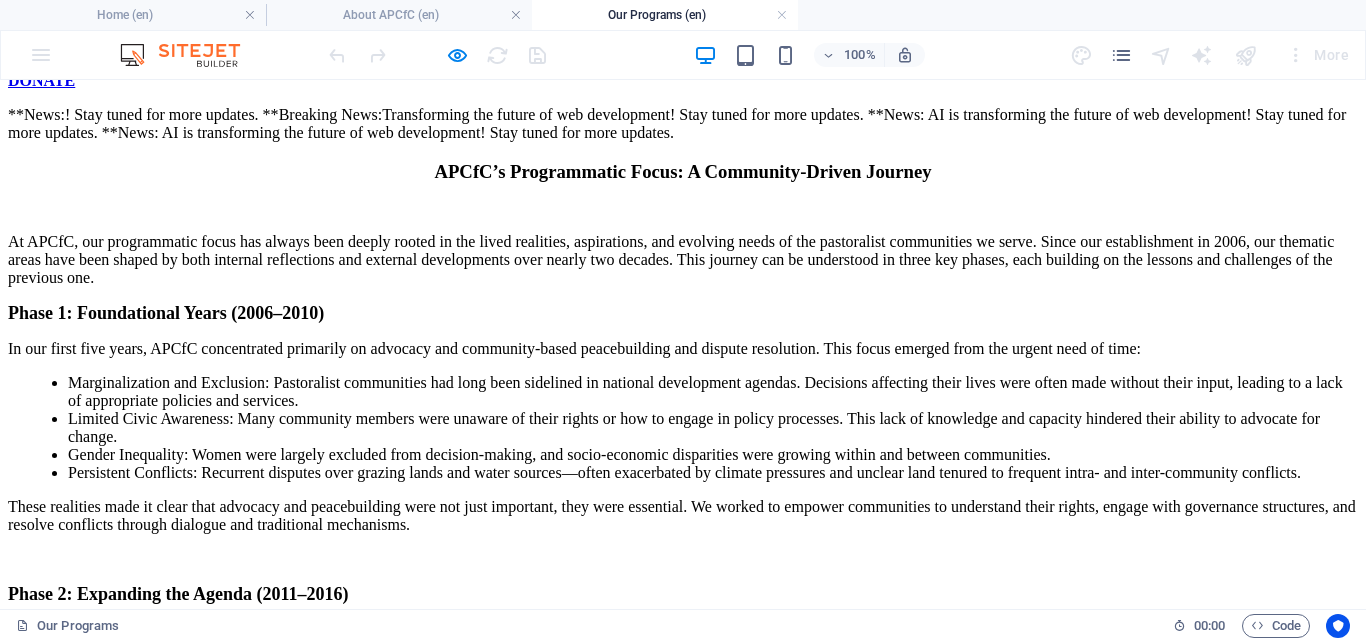 drag, startPoint x: 469, startPoint y: 442, endPoint x: 722, endPoint y: 262, distance: 310.498 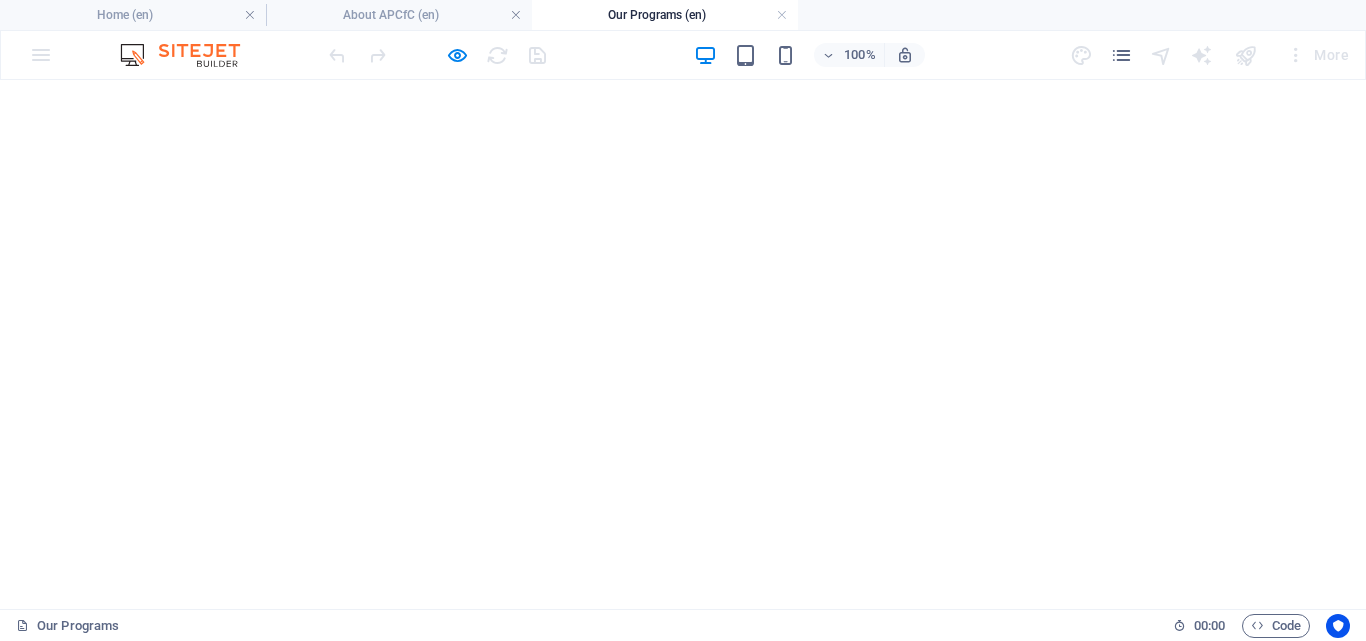 scroll, scrollTop: 2016, scrollLeft: 0, axis: vertical 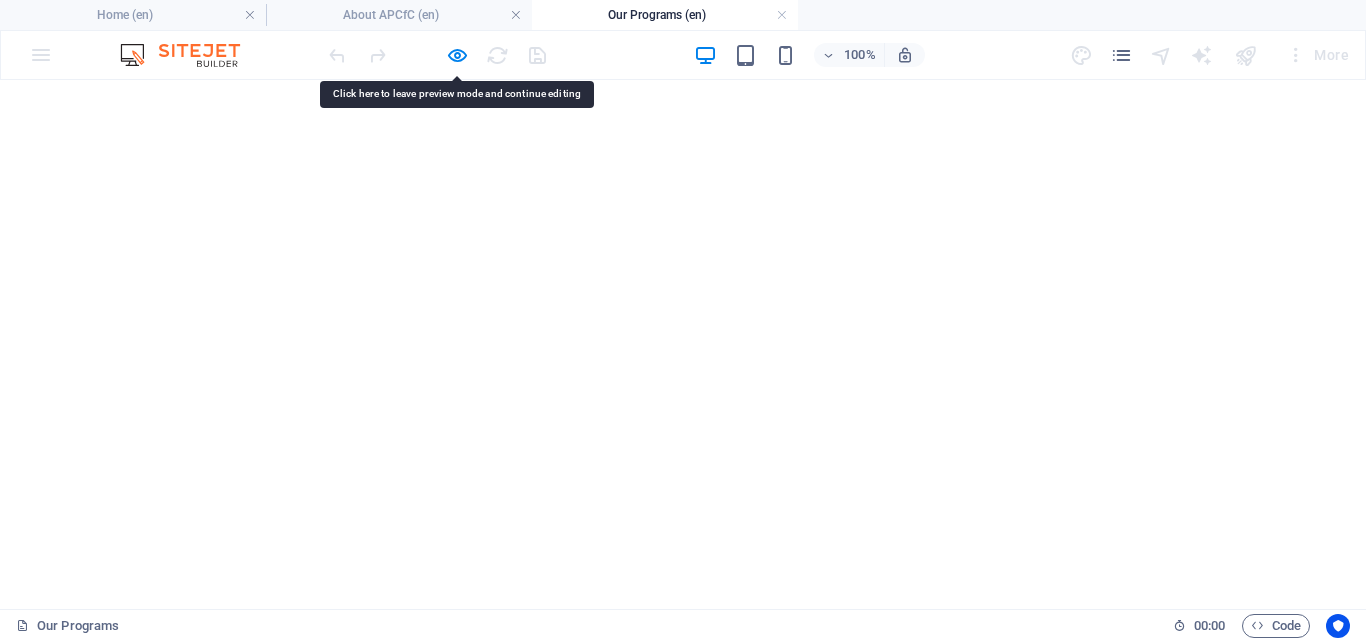copy on "Foster Peaceful Coexistence in Conflict-Affected Areas" 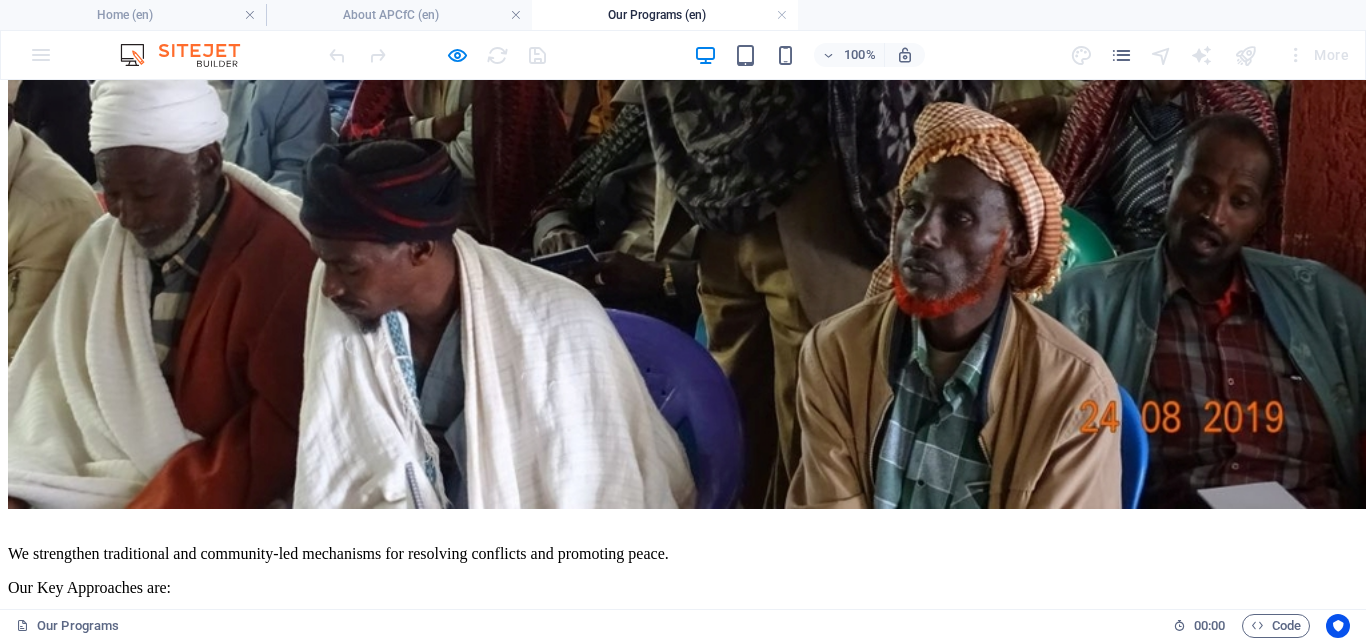 scroll, scrollTop: 4916, scrollLeft: 0, axis: vertical 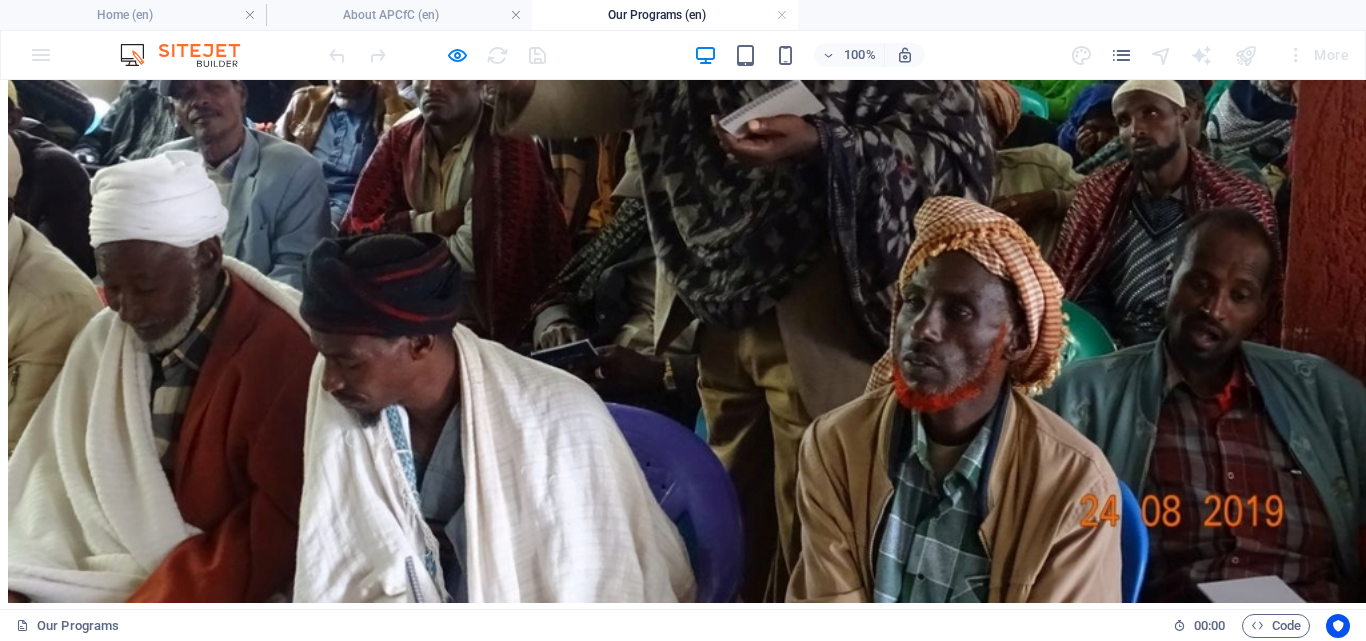 click on "News" at bounding box center [66, -4692] 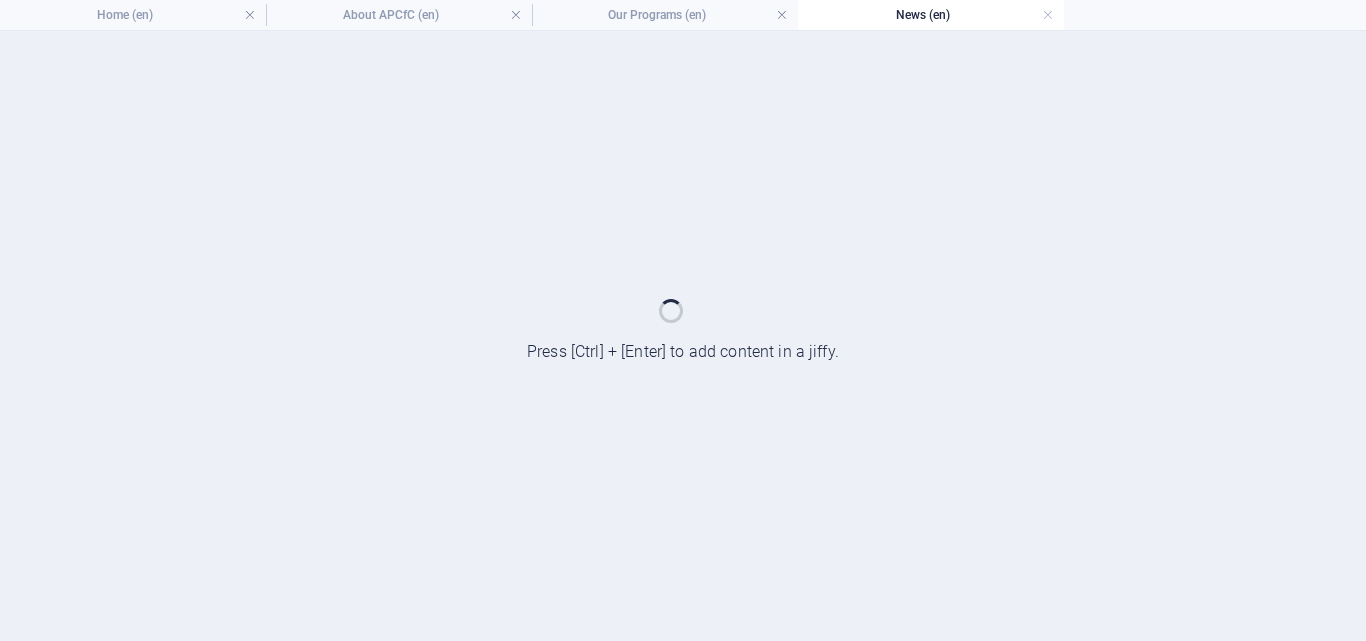 scroll, scrollTop: 0, scrollLeft: 0, axis: both 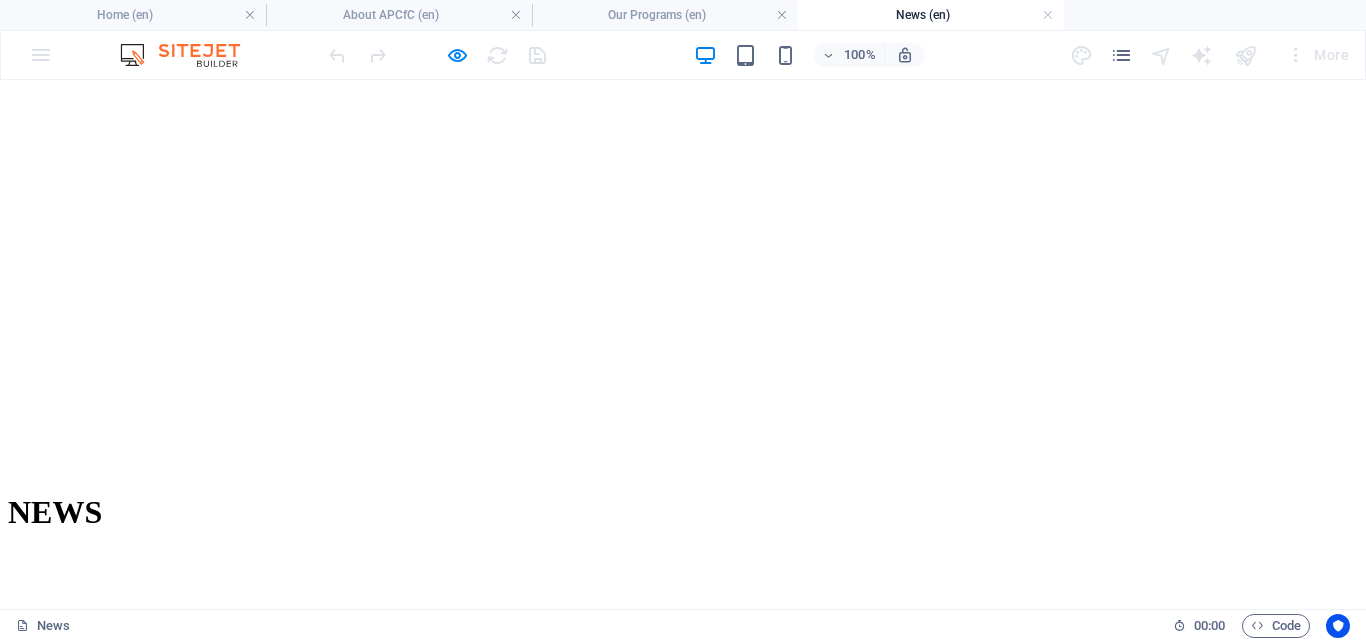 click on "Home About APCfC Our Programs Dispute resolution & Peace building Gender equality & Women empowerment Livelihoods Resilience Disaster response & Protection Advocacy News Resources Case stories Legacy on the Move Gallery Reports Get in touch Contact us Vacancy & Bids Submit a Complaint" at bounding box center (683, -2075) 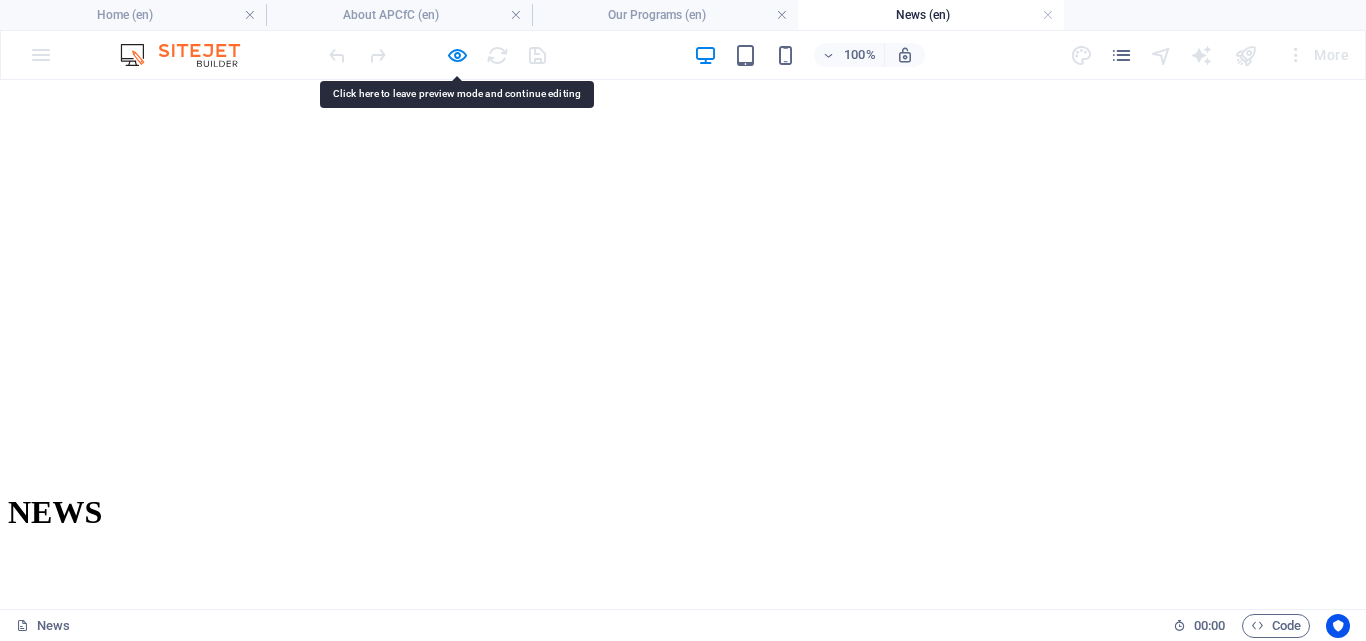 click on "Home About APCfC Our Programs Dispute resolution & Peace building Gender equality & Women empowerment Livelihoods Resilience Disaster response & Protection Advocacy News Resources Case stories Legacy on the Move Gallery Reports Get in touch Contact us Vacancy & Bids Submit a Complaint" at bounding box center (683, -2075) 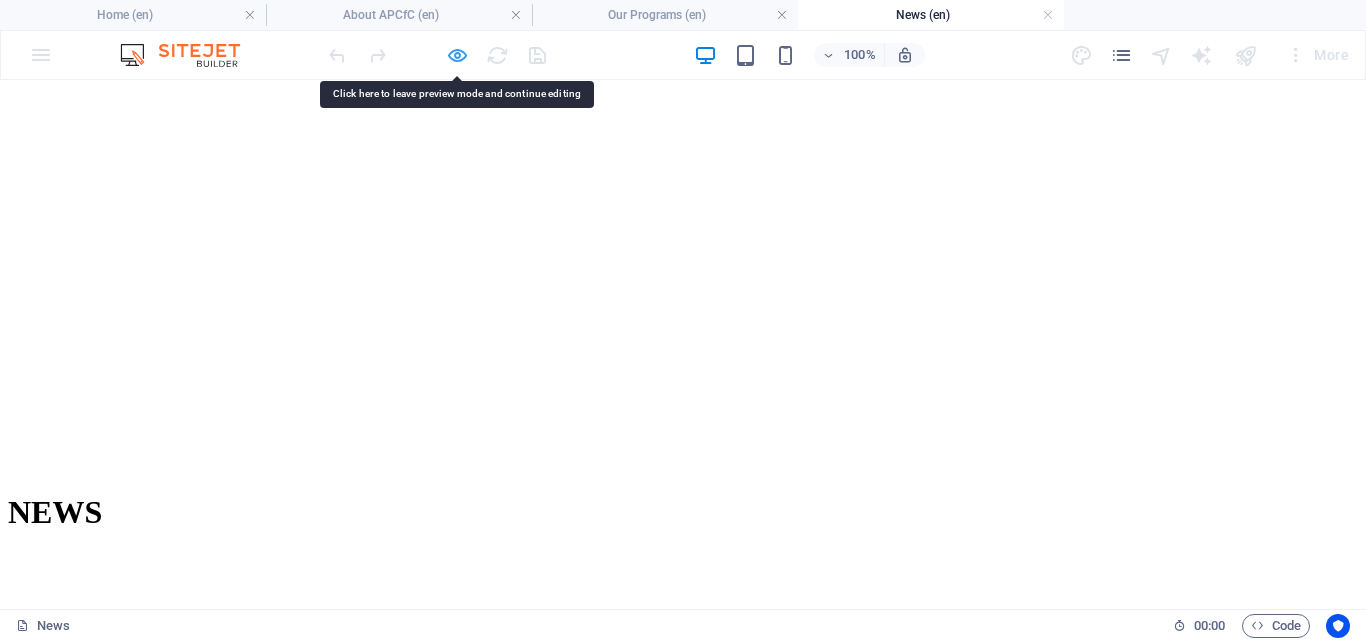 click at bounding box center [457, 55] 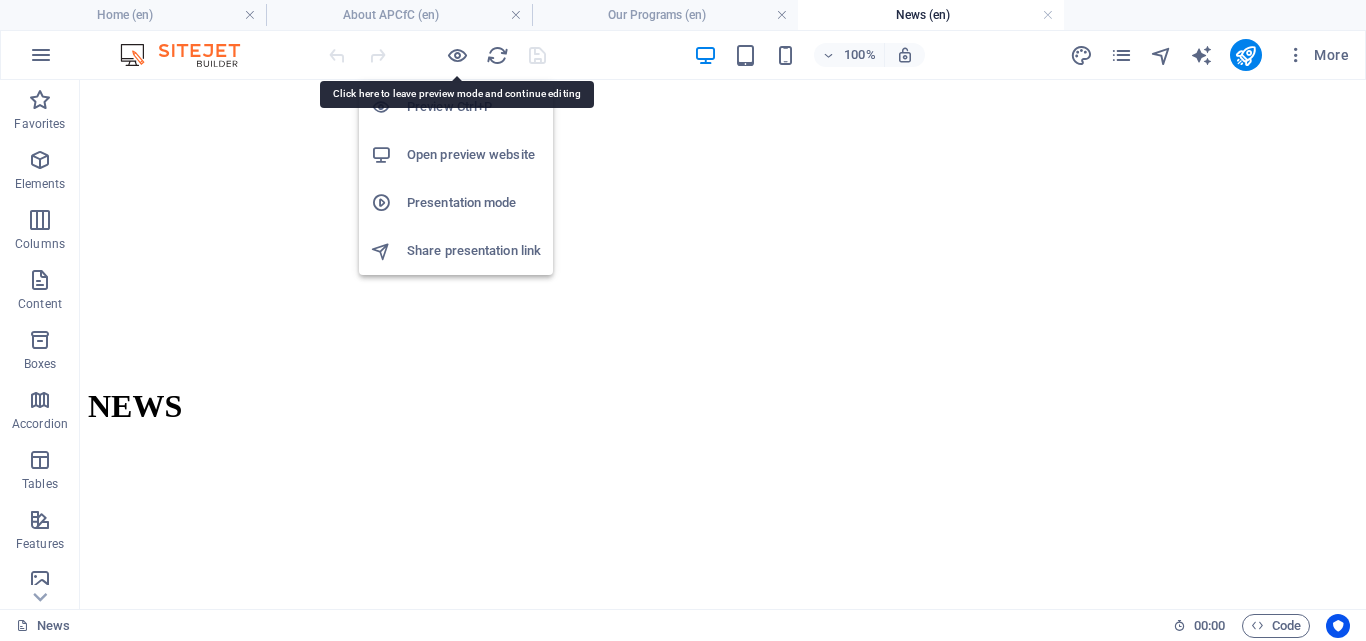 click at bounding box center [457, 55] 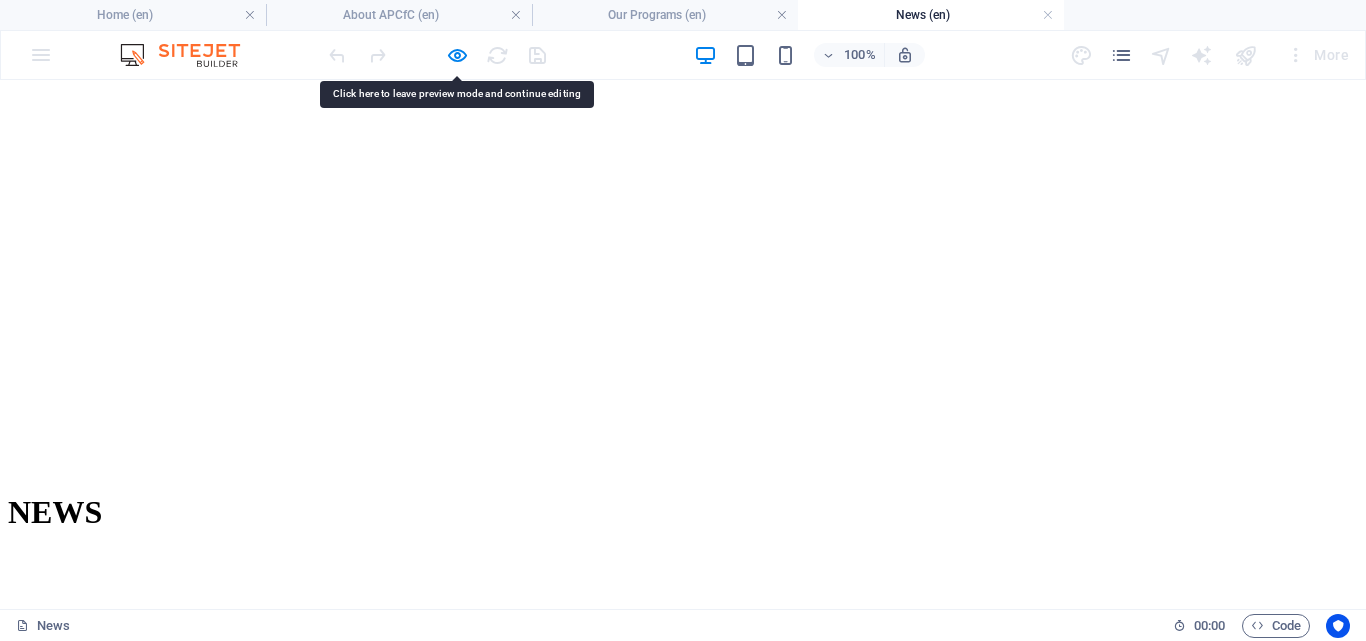click on "Resources" at bounding box center (81, -2067) 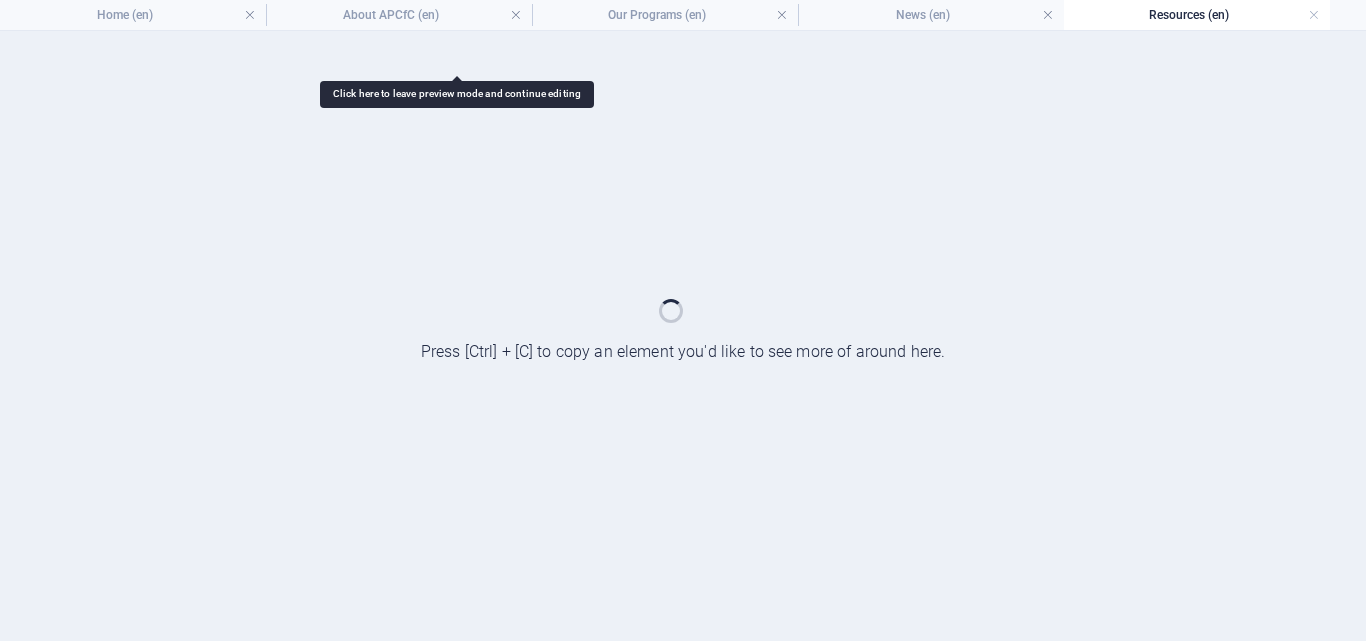 scroll, scrollTop: 0, scrollLeft: 0, axis: both 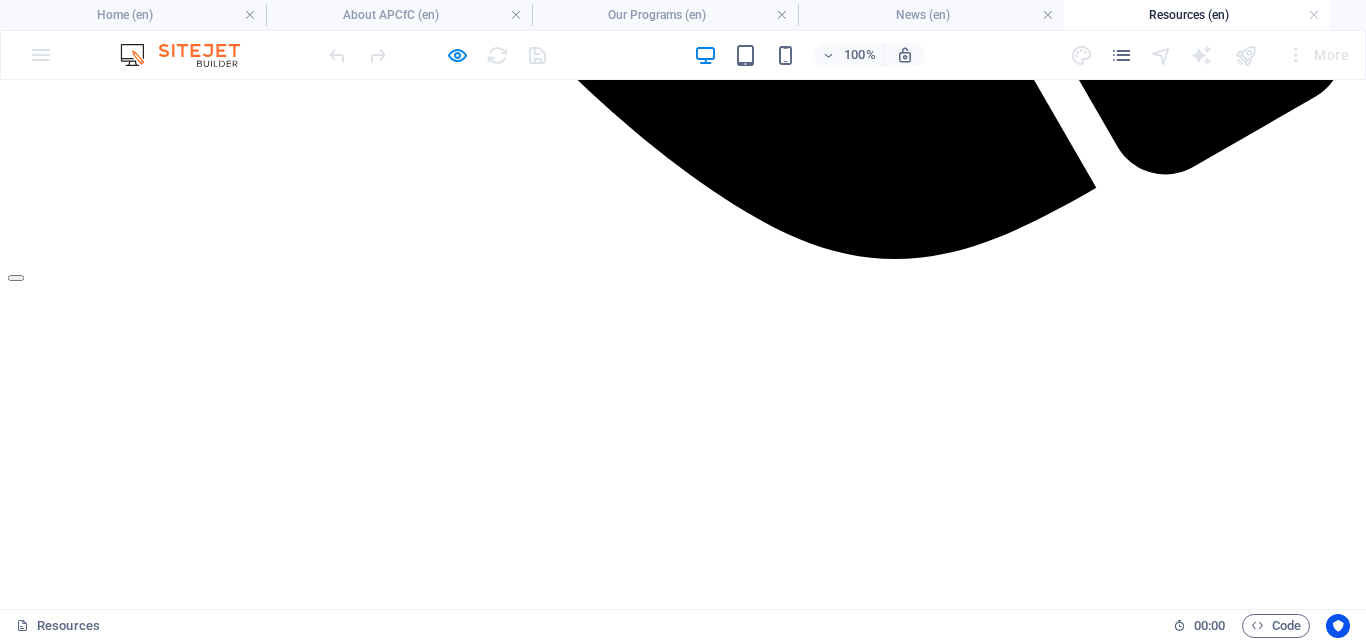 click on "Home About APCfC Our Programs News Resources Get in touch" at bounding box center (683, -1581) 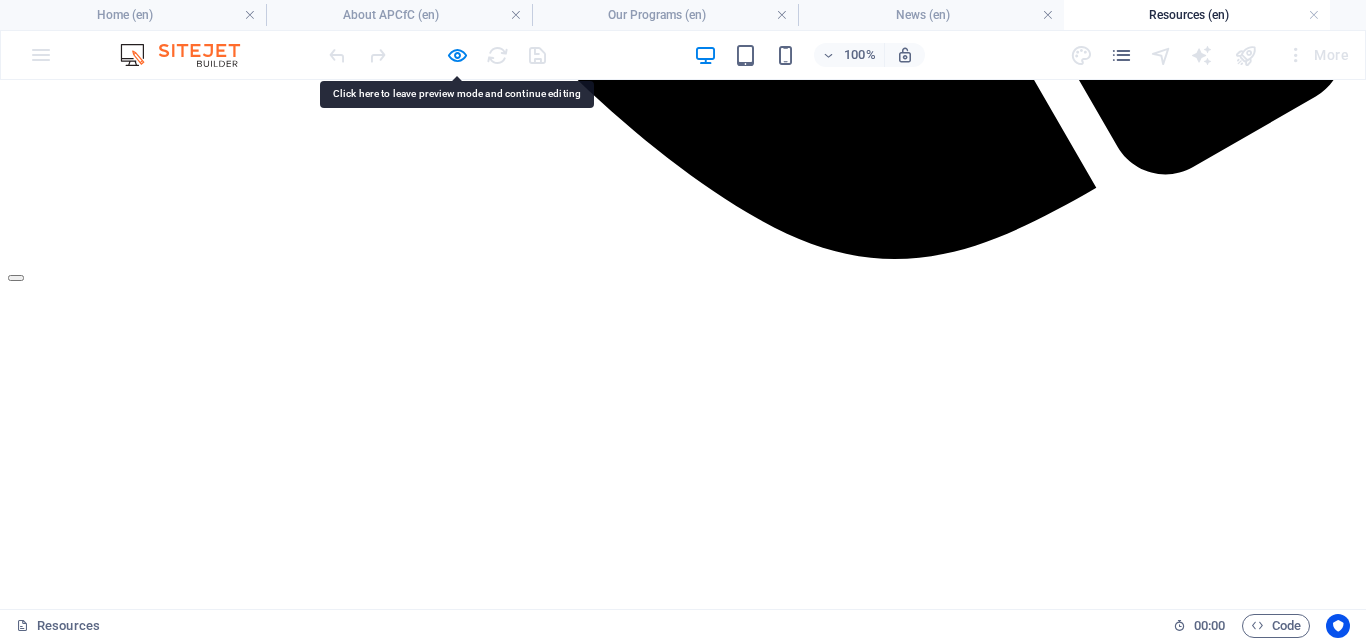 click on "Home About APCfC Our Programs News Resources Get in touch" at bounding box center [683, -1581] 